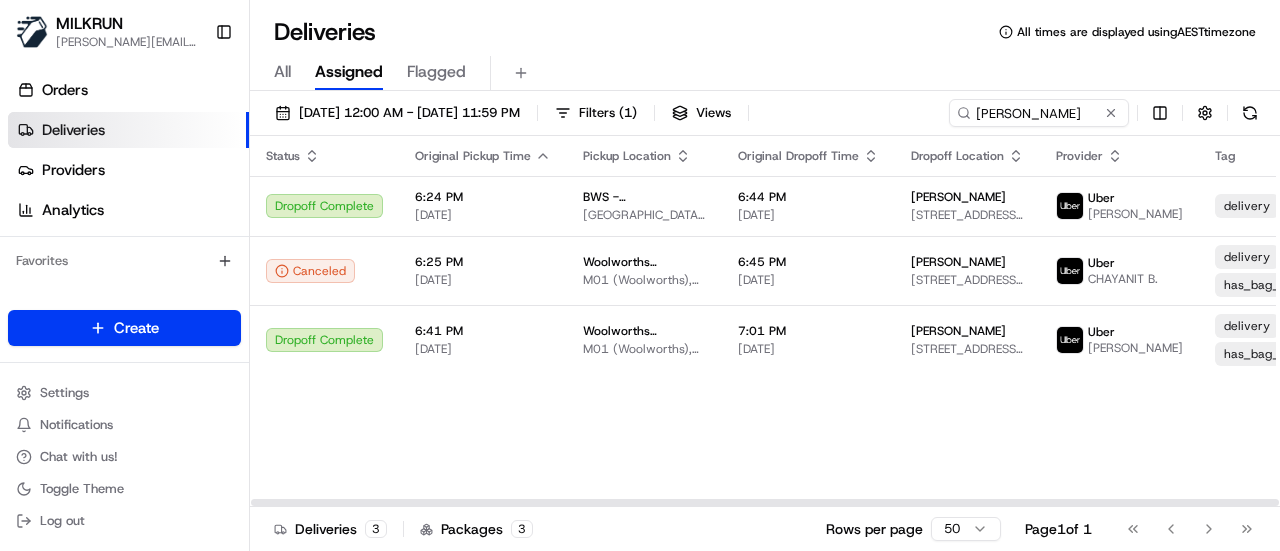 scroll, scrollTop: 0, scrollLeft: 0, axis: both 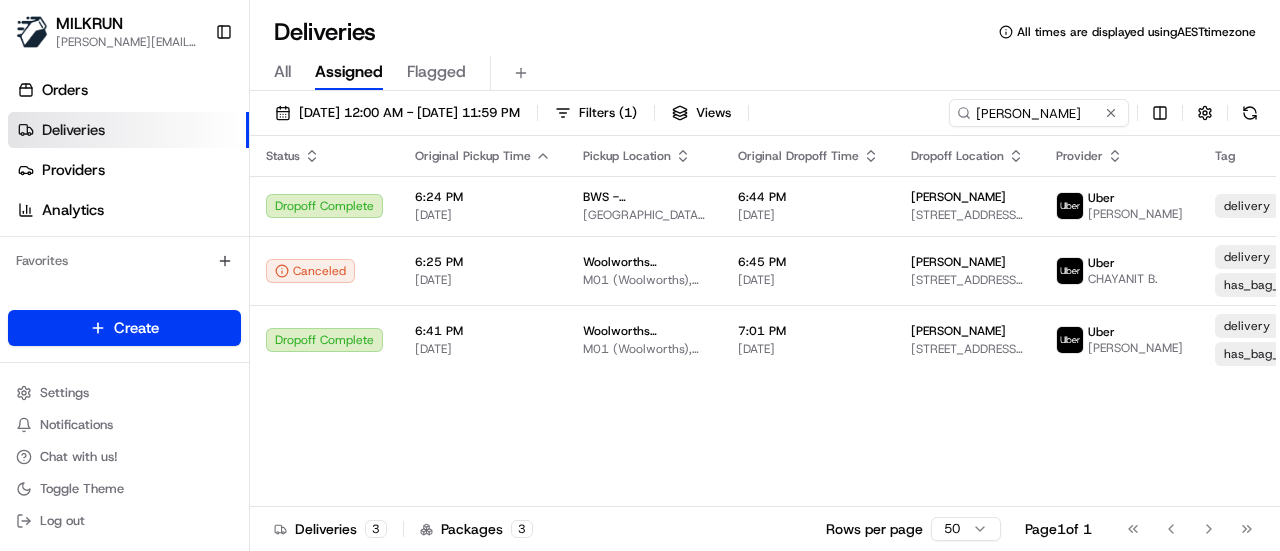 click on "[PERSON_NAME]" at bounding box center [1039, 113] 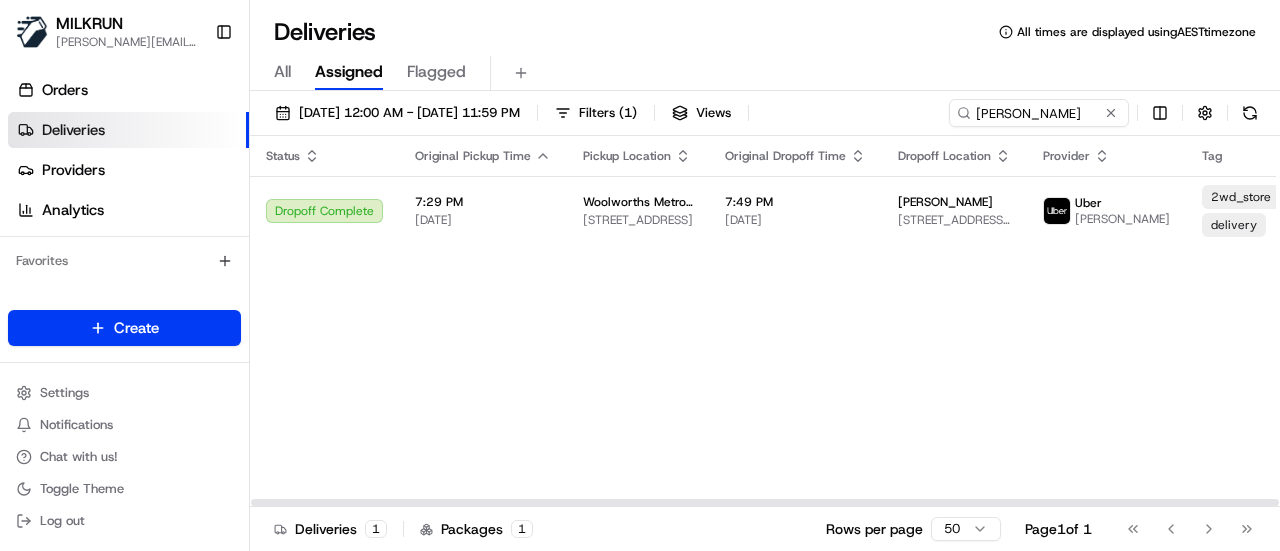type on "[PERSON_NAME]" 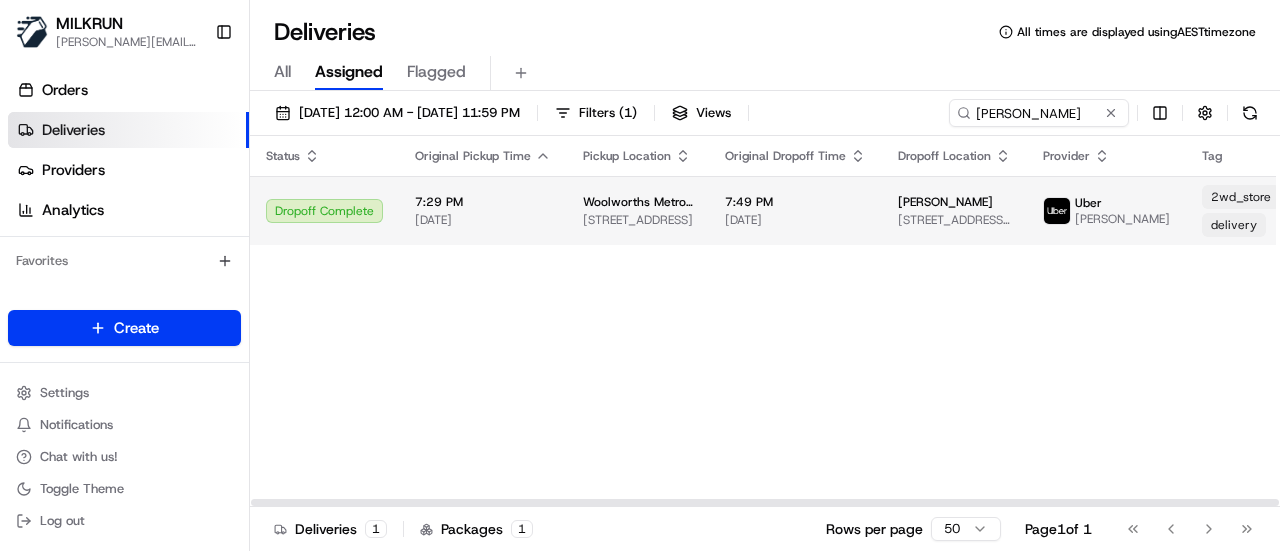 click on "7:49 PM [DATE]" at bounding box center [795, 210] 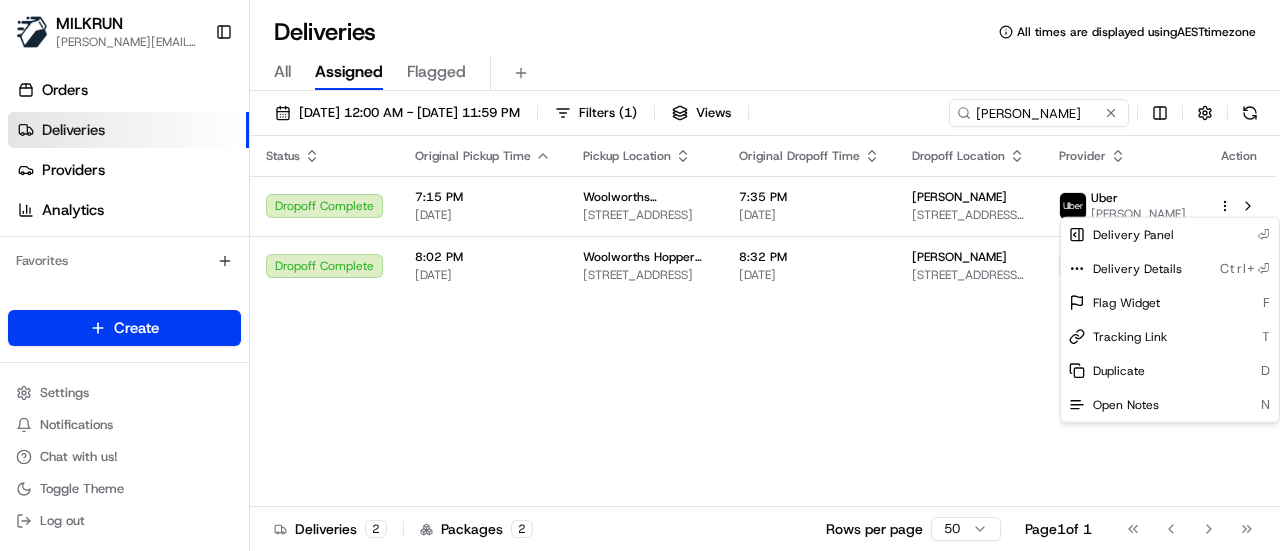 scroll, scrollTop: 0, scrollLeft: 0, axis: both 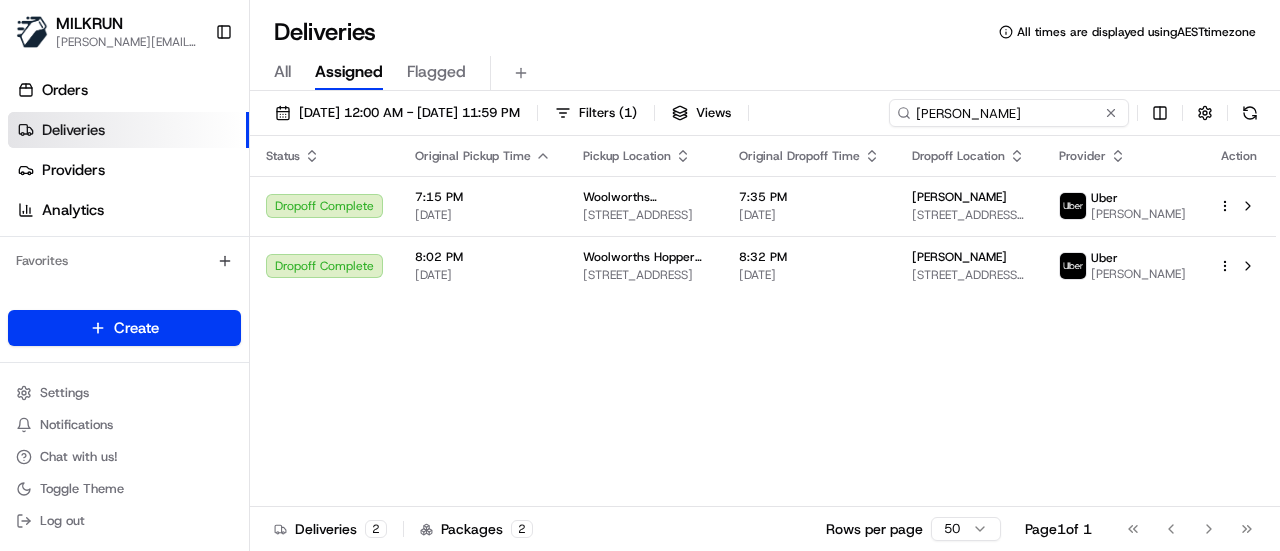 click on "Tahlia Smith" at bounding box center [1009, 113] 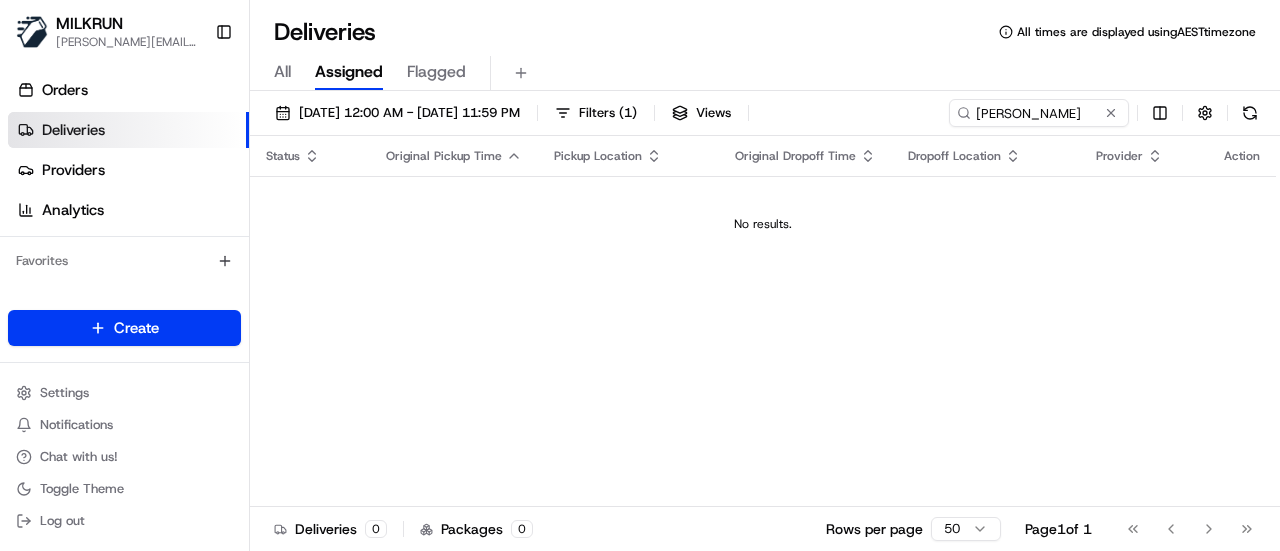 drag, startPoint x: 814, startPoint y: 455, endPoint x: 847, endPoint y: 409, distance: 56.61272 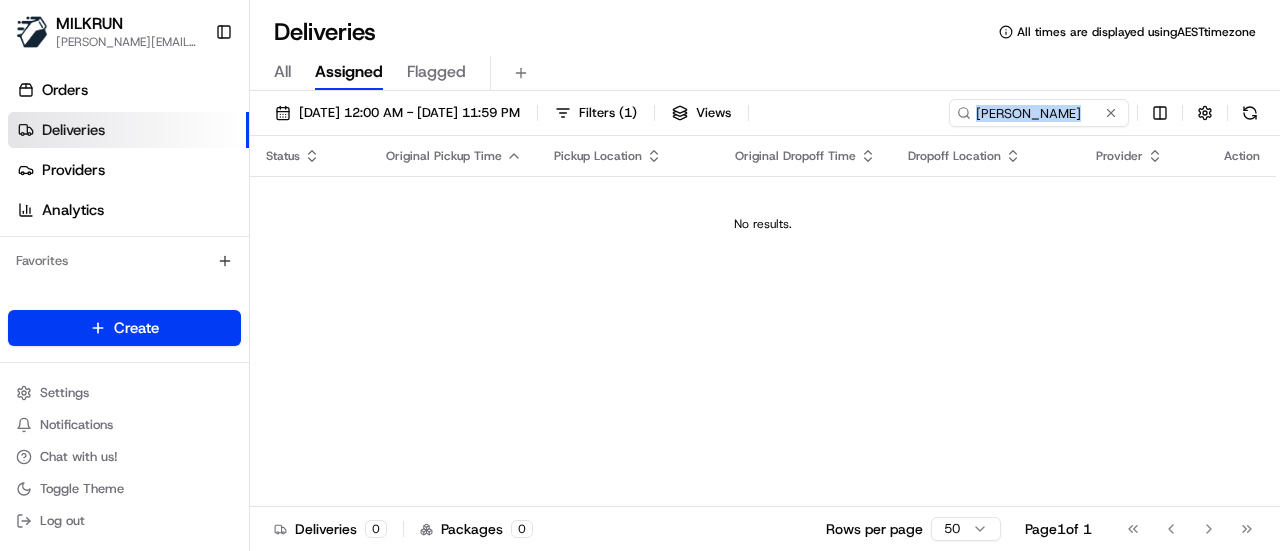 click on "12/07/2025 12:00 AM - 12/07/2025 11:59 PM Filters ( 1 ) Views Veronica Tucker Status Original Pickup Time Pickup Location Original Dropoff Time Dropoff Location Provider Action No results. Deliveries 0 Packages 0 Rows per page 50 Page  1  of   1 Go to first page Go to previous page Go to next page Go to last page" at bounding box center (765, 323) 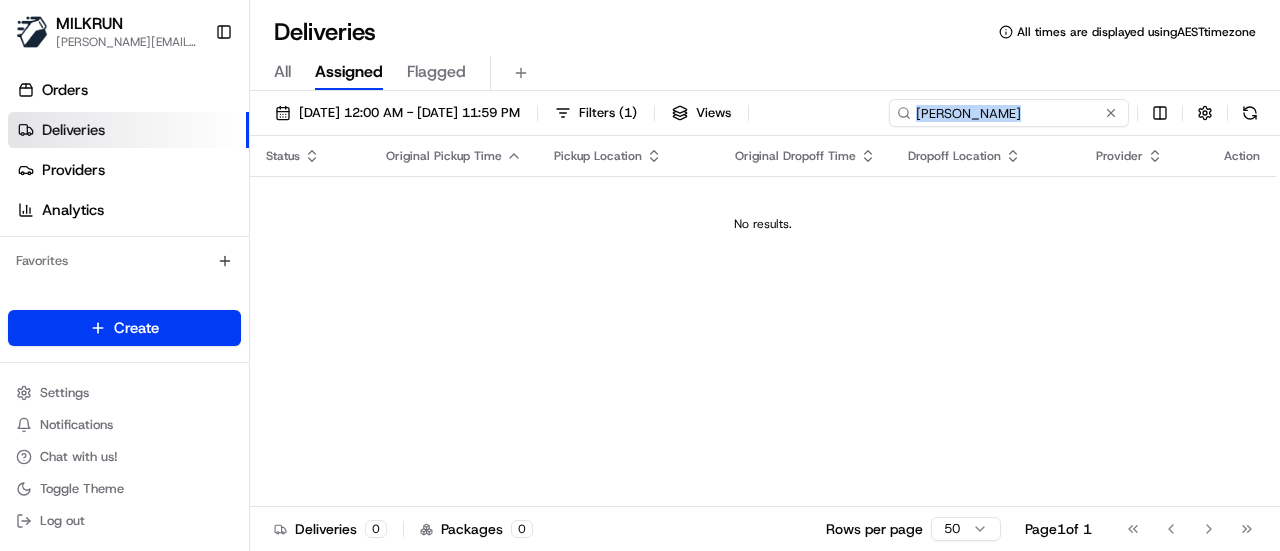 click on "Veronica Tucker" at bounding box center [1009, 113] 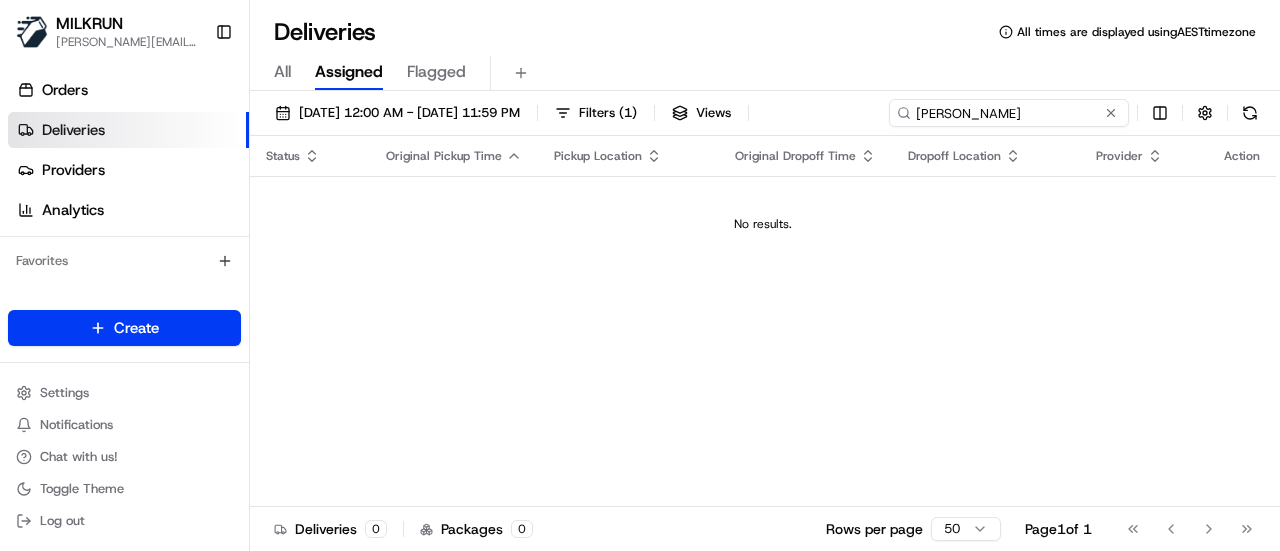 click on "Veronica Tucker" at bounding box center (1009, 113) 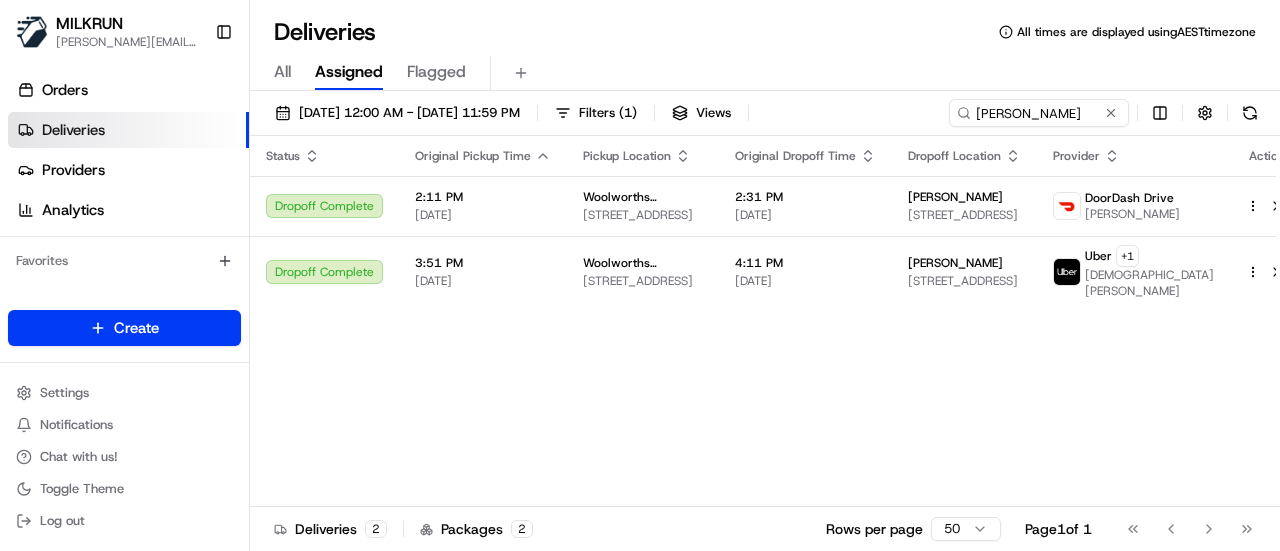 click on "Status Original Pickup Time Pickup Location Original Dropoff Time Dropoff Location Provider Action Dropoff Complete 2:11 PM 12/07/2025 Woolworths Supermarket AU - North Parramatta 1-9 N Rocks Rd, North Rocks, NSW 2151, AU 2:31 PM 12/07/2025 Veronica Tucker 41A Grand Avenue, Westmead, NSW 2145, AU DoorDash Drive pratikkumar p. Dropoff Complete 3:51 PM 12/07/2025 Woolworths Supermarket AU - North Parramatta 1-9 N Rocks Rd, North Rocks, NSW 2151, AU 4:11 PM 12/07/2025 Veronica Tucker 41A Grand Avenue, Westmead, NSW 2145, AU Uber + 1 Muhammad A." at bounding box center [777, 321] 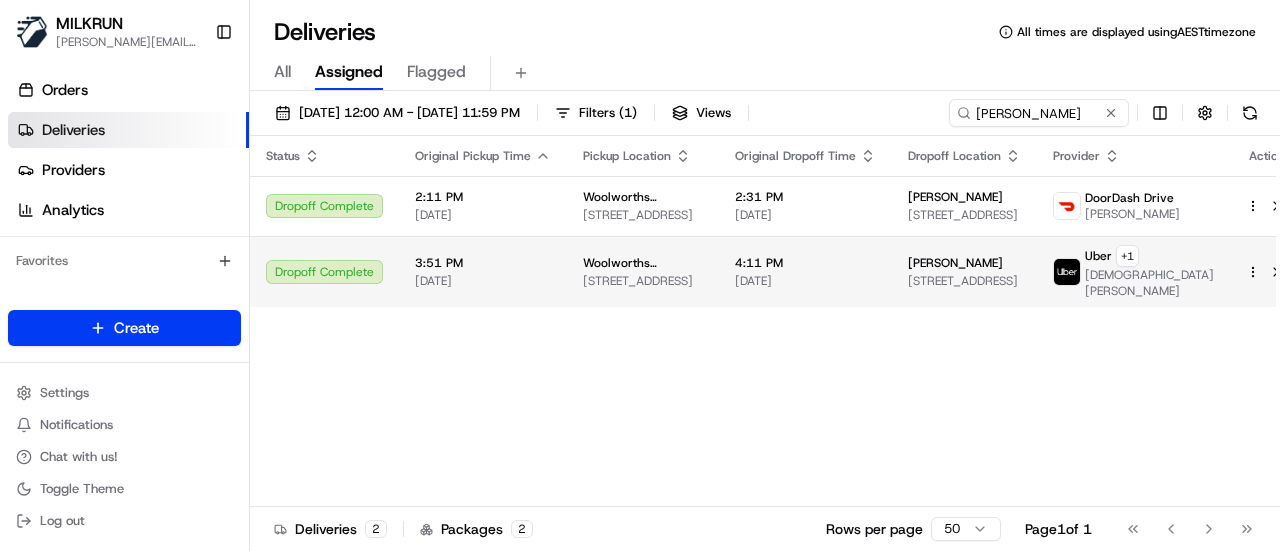 click at bounding box center (1067, 272) 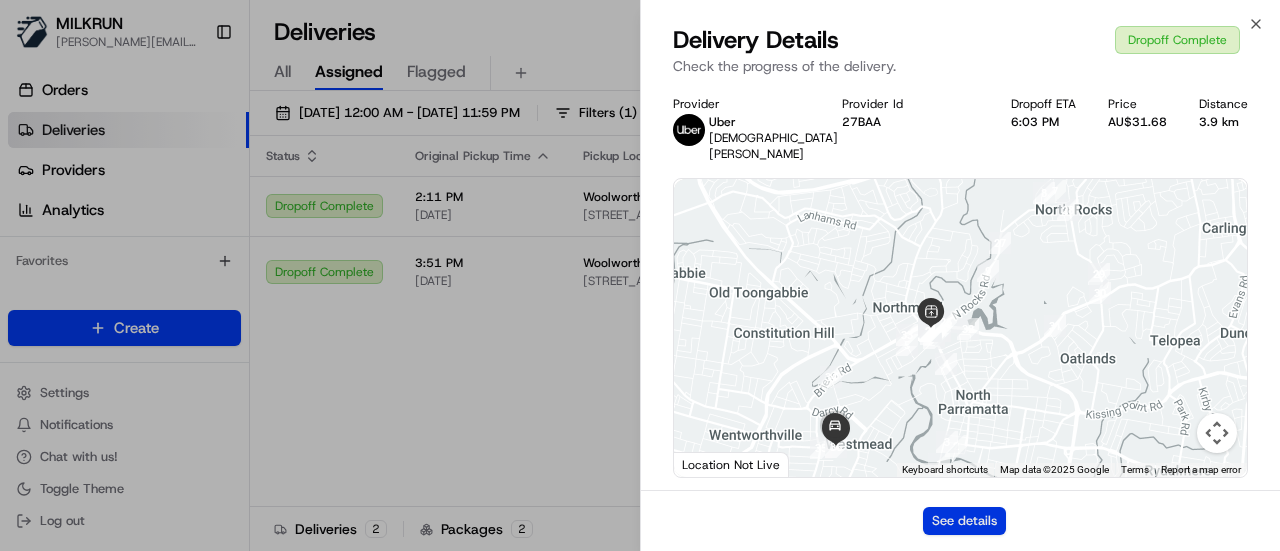 click on "See details" at bounding box center (964, 521) 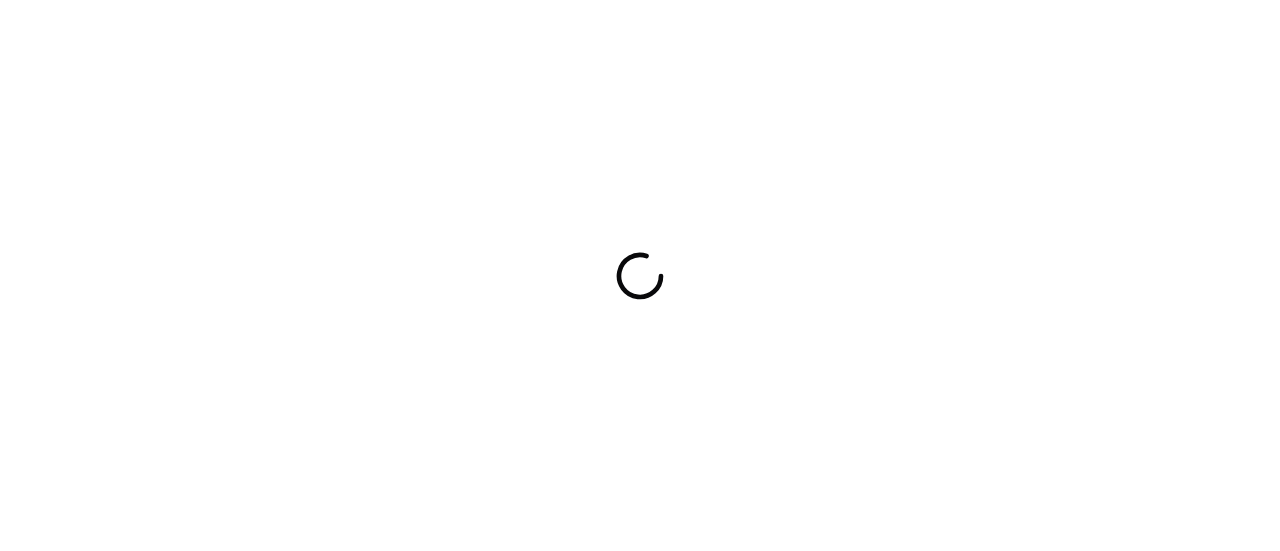 scroll, scrollTop: 0, scrollLeft: 0, axis: both 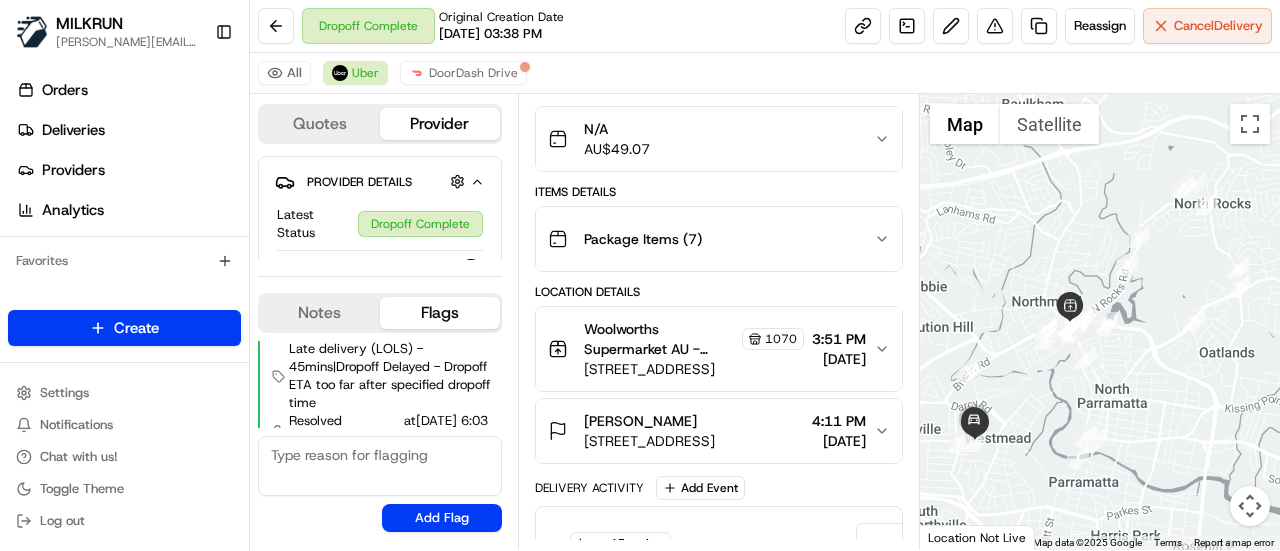 click on "Woolworths Supermarket AU - North Parramatta Store Manager 1070 1-9 N Rocks Rd, North Rocks, NSW 2151, AU 3:51 PM 12/07/2025" at bounding box center [719, 349] 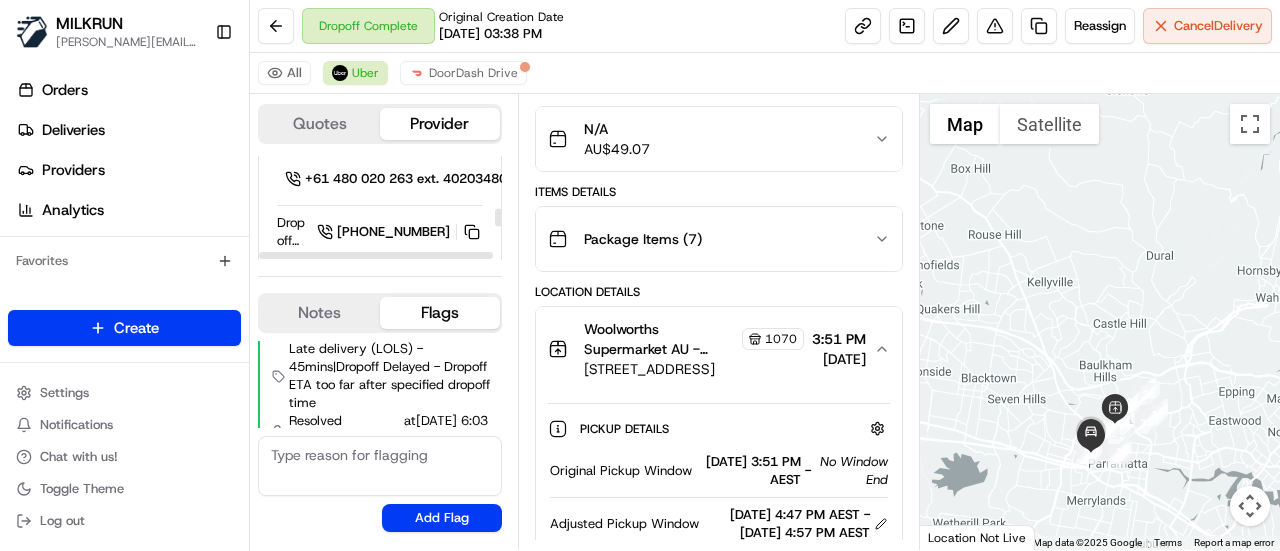 scroll, scrollTop: 400, scrollLeft: 0, axis: vertical 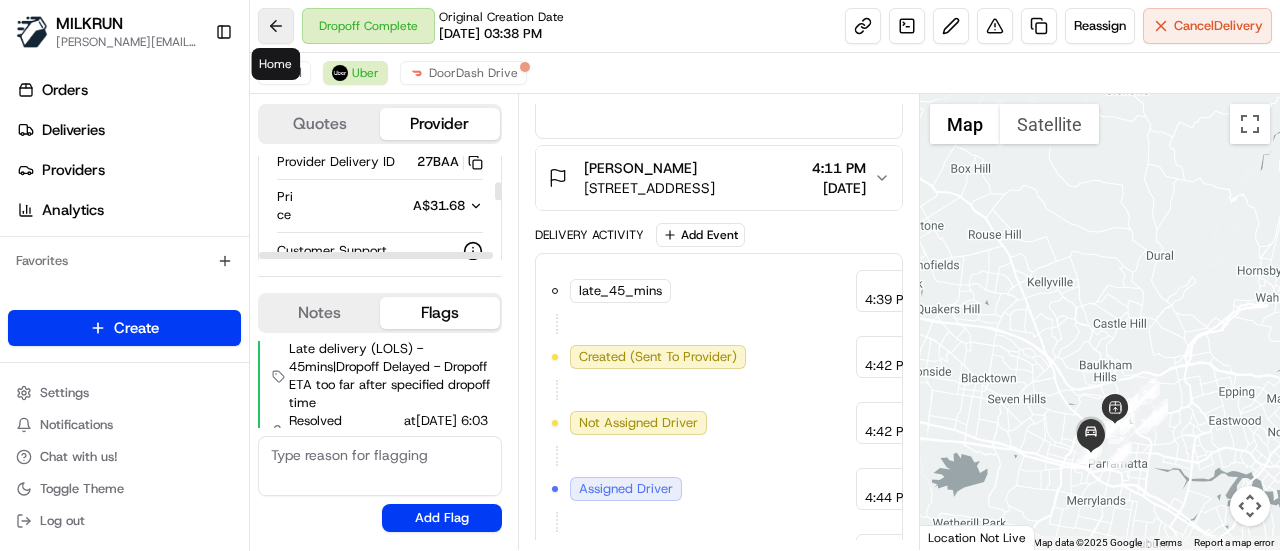 click at bounding box center (276, 26) 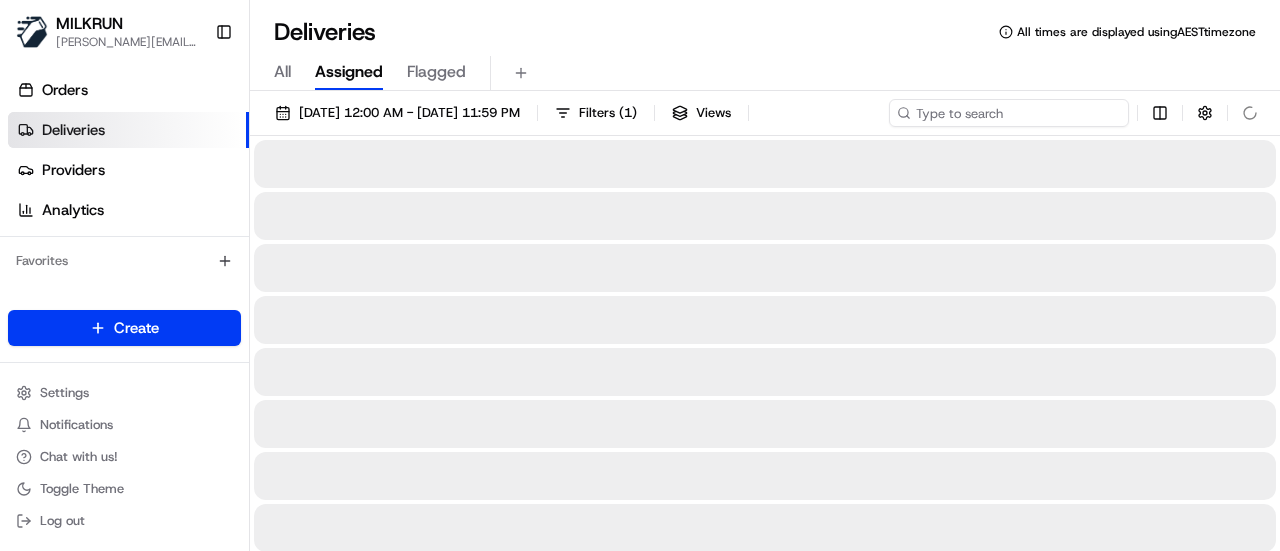 click at bounding box center (1009, 113) 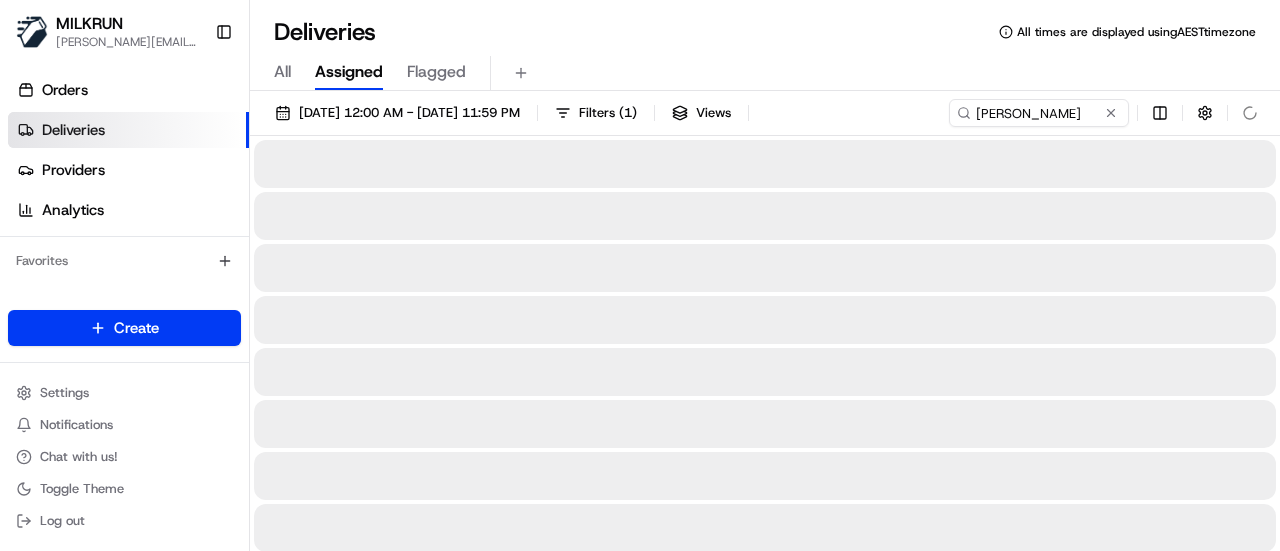 click on "All Assigned Flagged" at bounding box center [765, 69] 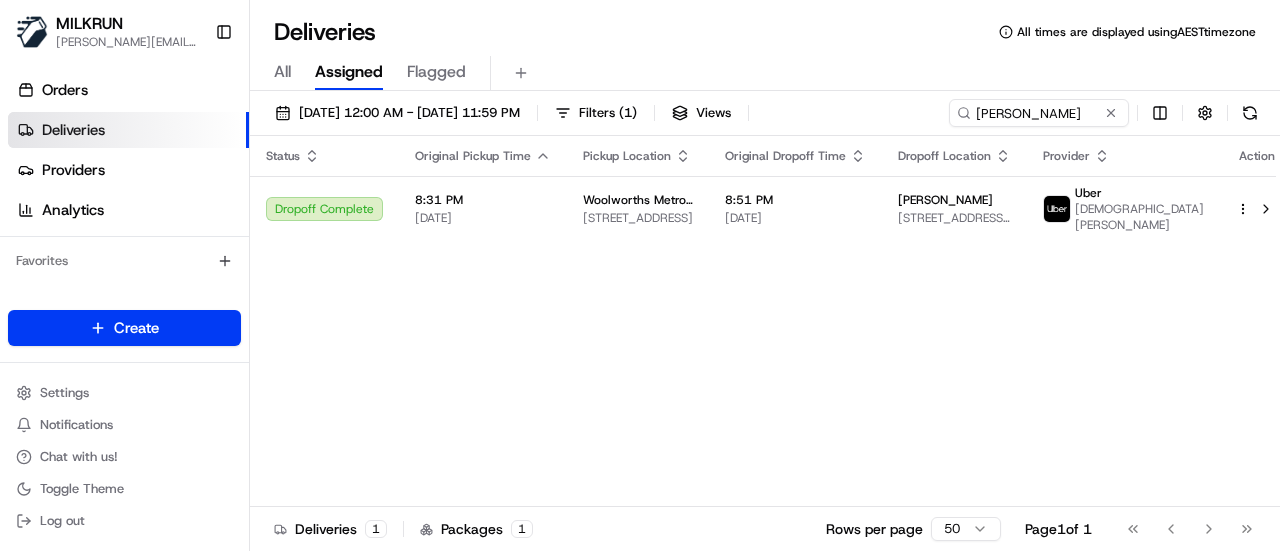 drag, startPoint x: 1276, startPoint y: 461, endPoint x: 1279, endPoint y: 421, distance: 40.112343 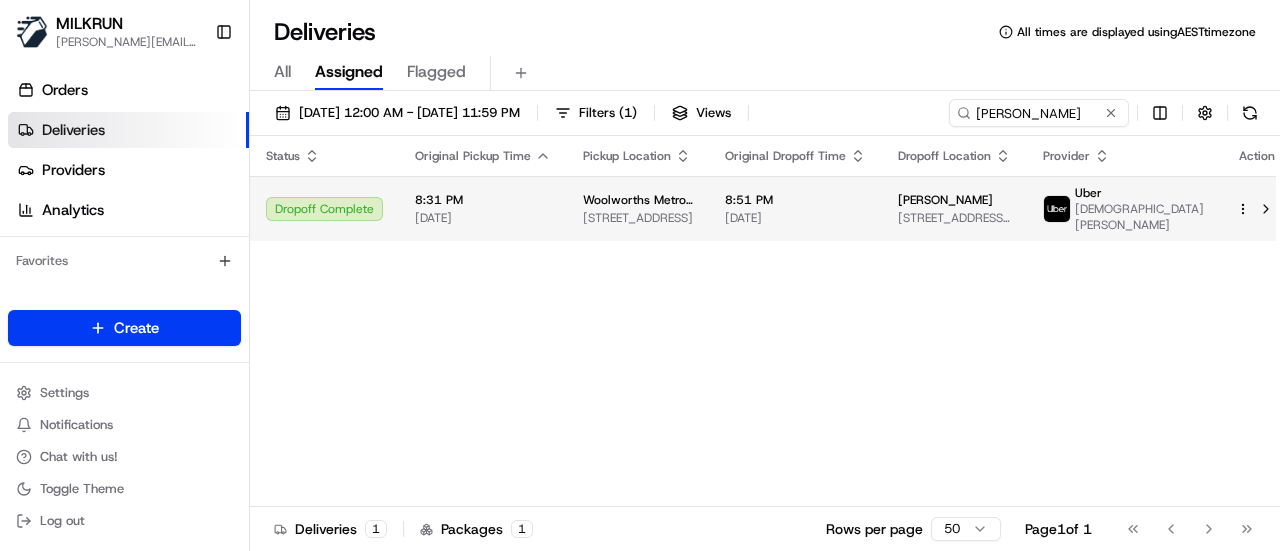 click at bounding box center (1257, 209) 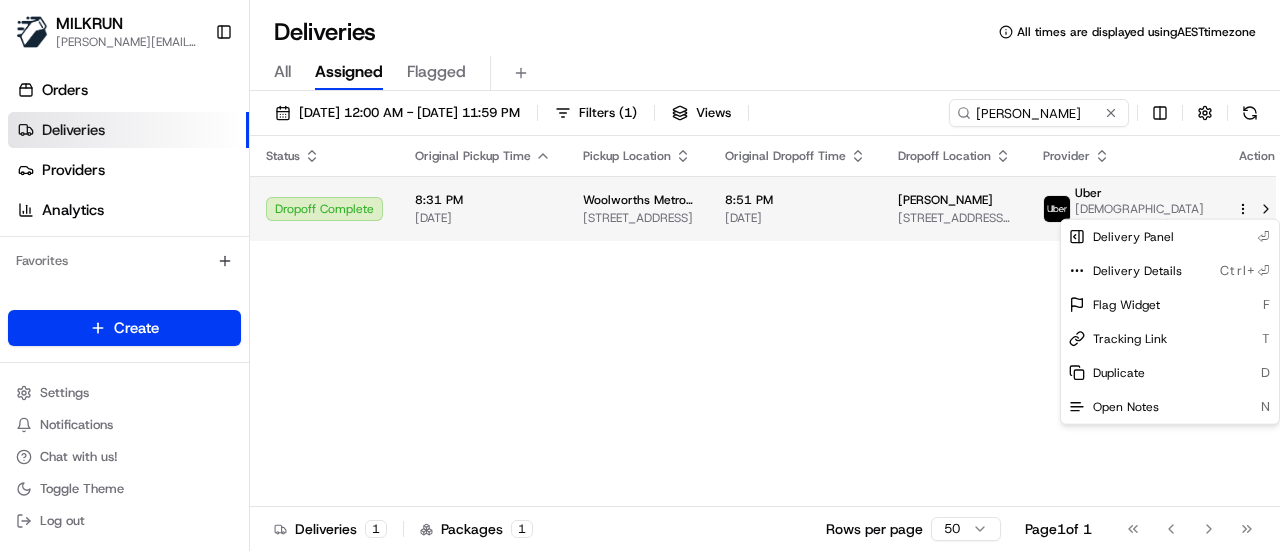click on "MILKRUN toman@woolworths.com.au Toggle Sidebar Orders Deliveries Providers Analytics Favorites Main Menu Members & Organization Organization Users Roles Preferences Customization Tracking Orchestration Automations Locations Pickup Locations Dropoff Locations AI Support Call Agent Billing Billing Refund Requests Integrations Notification Triggers Webhooks API Keys Request Logs Create Settings Notifications Chat with us! Toggle Theme Log out Deliveries All times are displayed using  AEST  timezone All Assigned Flagged 12/07/2025 12:00 AM - 12/07/2025 11:59 PM Filters ( 1 ) Views Rob Glass Status Original Pickup Time Pickup Location Original Dropoff Time Dropoff Location Provider Action Dropoff Complete 8:31 PM 12/07/2025 Woolworths Metro AU - Woolloomooloo CNV 75 Crown St, Woolloomooloo, NSW 2011, AU 8:51 PM 12/07/2025 Rob Glass unit 13/9 Clement St, Rushcutters Bay, NSW 2011, AU Uber MUHAMMAD A. Deliveries 1 Packages 1 Rows per page 50 Page  1  of   1 Go to first page Go to previous page" at bounding box center [640, 275] 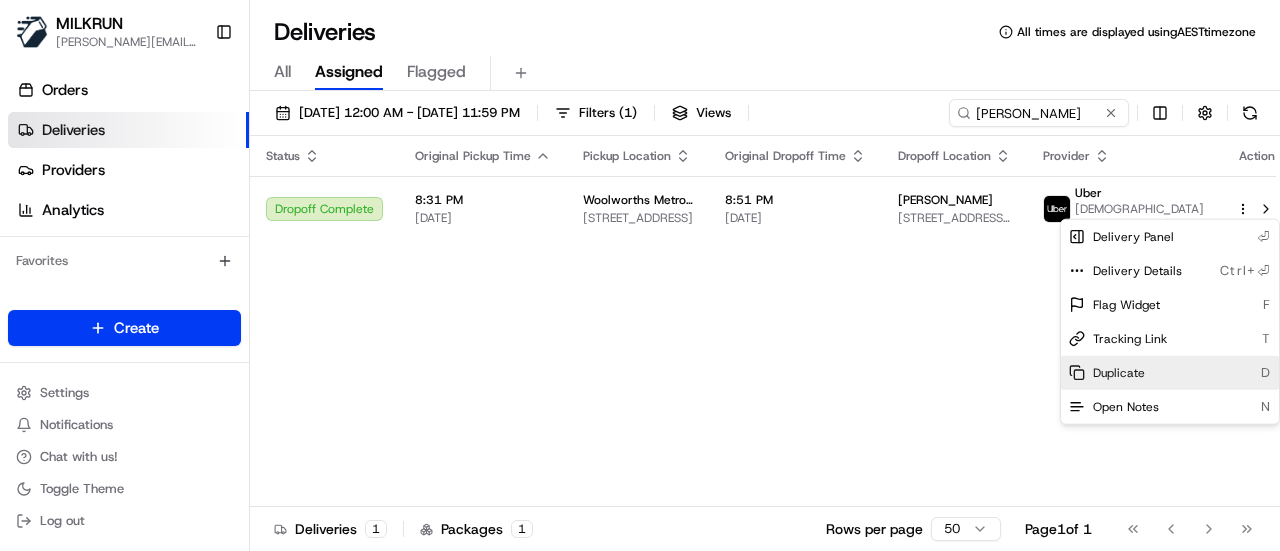 click on "Duplicate" at bounding box center (1119, 373) 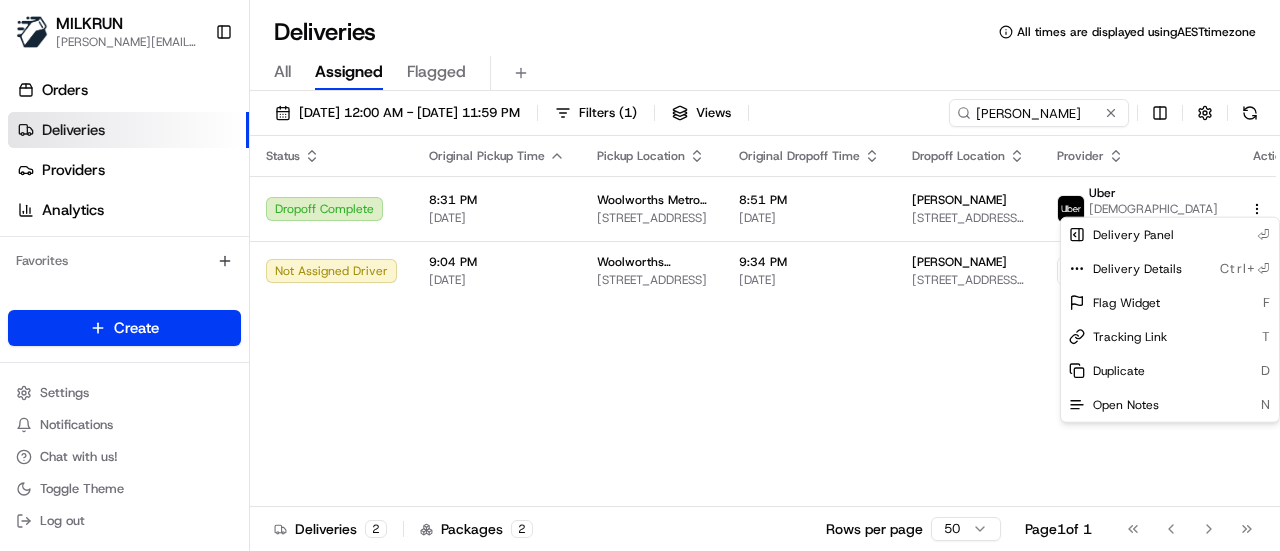 drag, startPoint x: 520, startPoint y: 418, endPoint x: 542, endPoint y: 459, distance: 46.52956 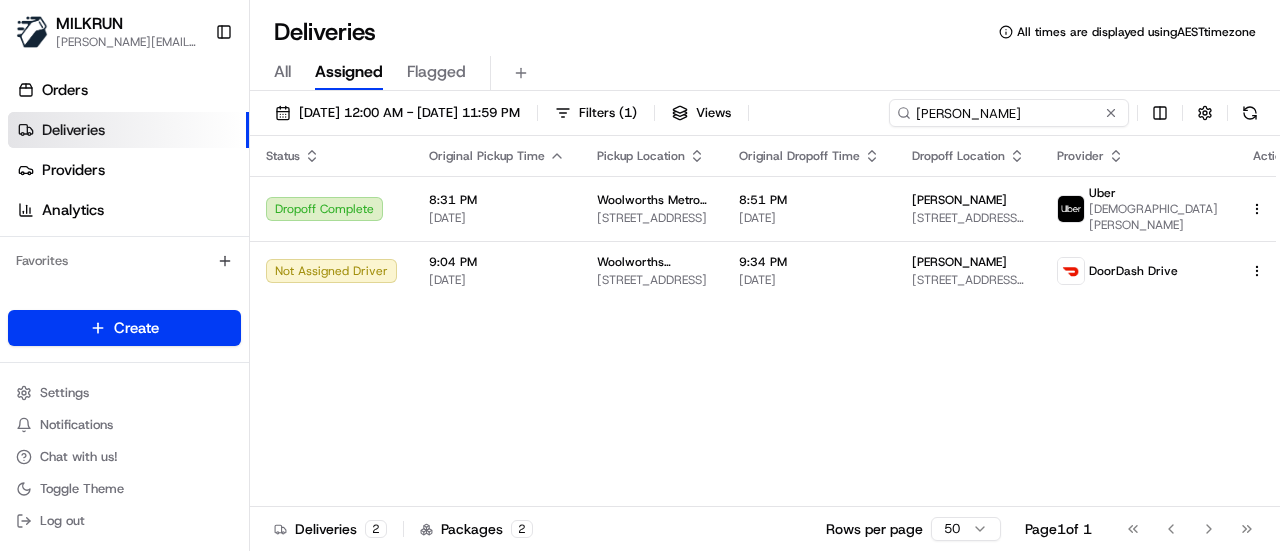 click on "[PERSON_NAME]" at bounding box center (1009, 113) 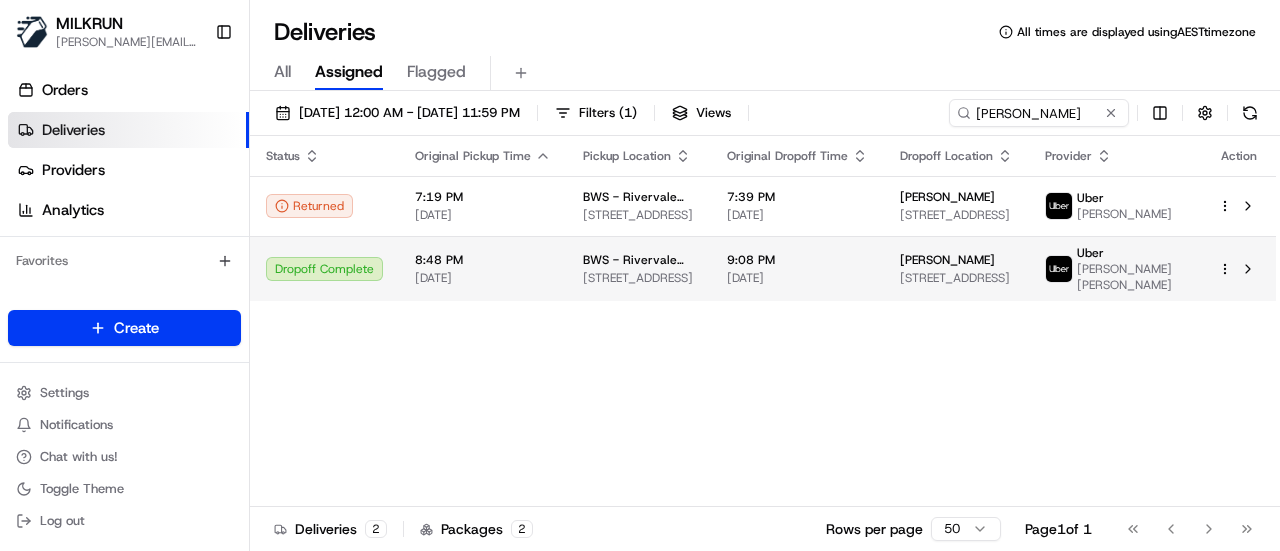 drag, startPoint x: 792, startPoint y: 394, endPoint x: 998, endPoint y: 287, distance: 232.13142 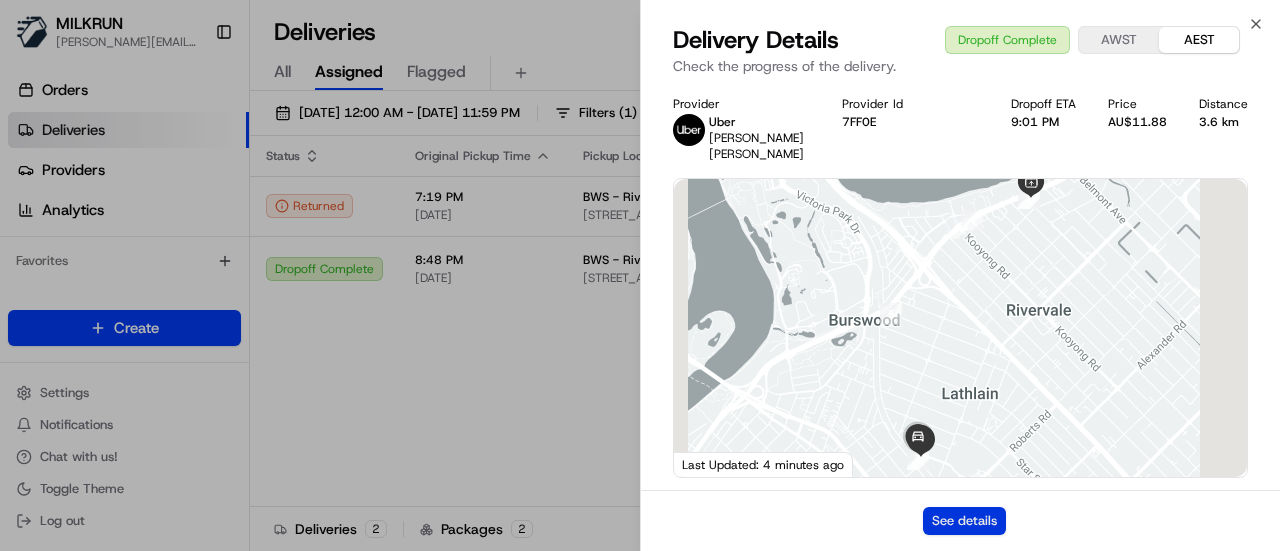 click on "See details" at bounding box center (964, 521) 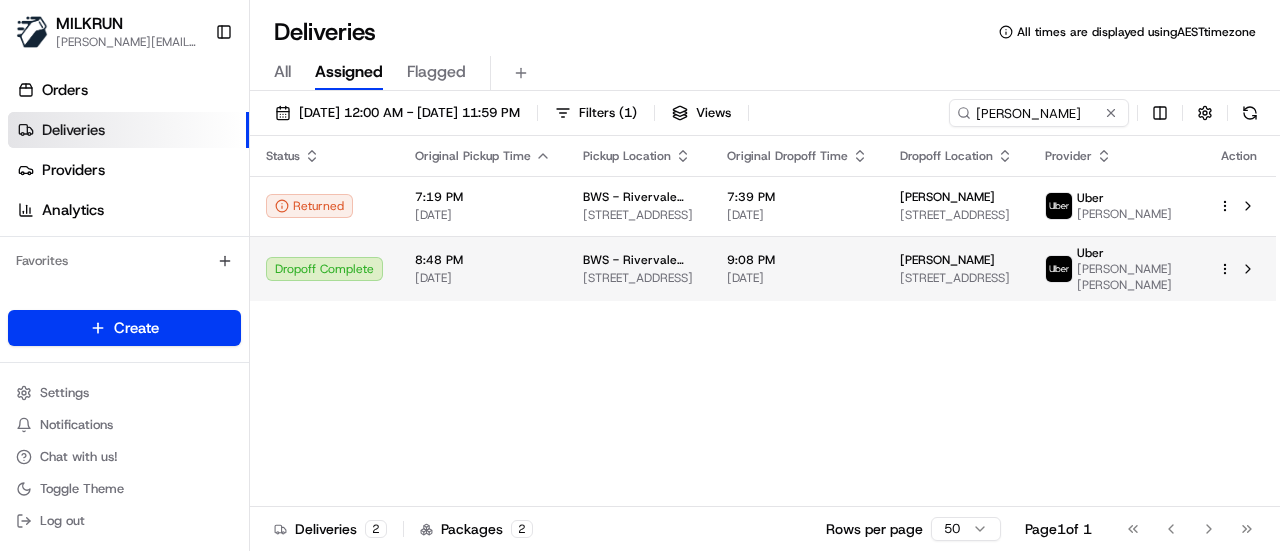click on "MILKRUN toman@woolworths.com.au Toggle Sidebar Orders Deliveries Providers Analytics Favorites Main Menu Members & Organization Organization Users Roles Preferences Customization Tracking Orchestration Automations Locations Pickup Locations Dropoff Locations AI Support Call Agent Billing Billing Refund Requests Integrations Notification Triggers Webhooks API Keys Request Logs Create Settings Notifications Chat with us! Toggle Theme Log out Deliveries All times are displayed using  AEST  timezone All Assigned Flagged 12/07/2025 12:00 AM - 12/07/2025 11:59 PM Filters ( 1 ) Views Daniel Westerside Status Original Pickup Time Pickup Location Original Dropoff Time Dropoff Location Provider Action Returned 7:19 PM 12/07/2025 BWS - Rivervale BWS 109-111 Great Eastern Highway, Rivervale, WA 6103, AU 7:39 PM 12/07/2025 Daniel Westerside 84 Rutland Avenue, Lathlain, WA 6100, AU Uber MOHAMMED K. Dropoff Complete 8:48 PM 12/07/2025 BWS - Rivervale BWS 109-111 Great Eastern Highway, Rivervale, WA 6103, AU" at bounding box center [640, 275] 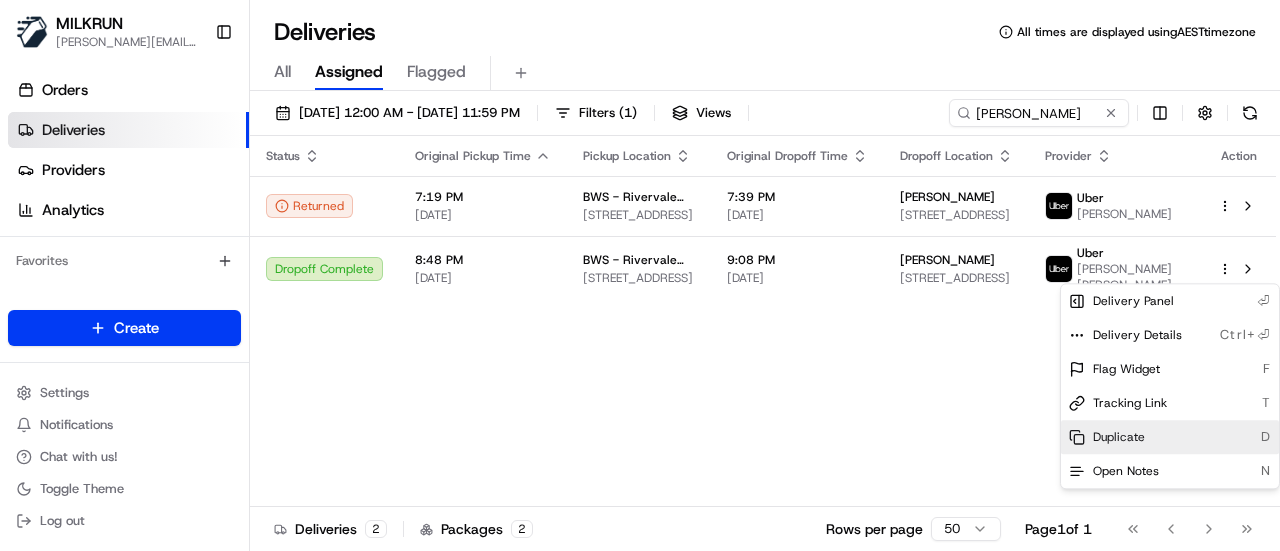 click on "Duplicate D" at bounding box center (1170, 437) 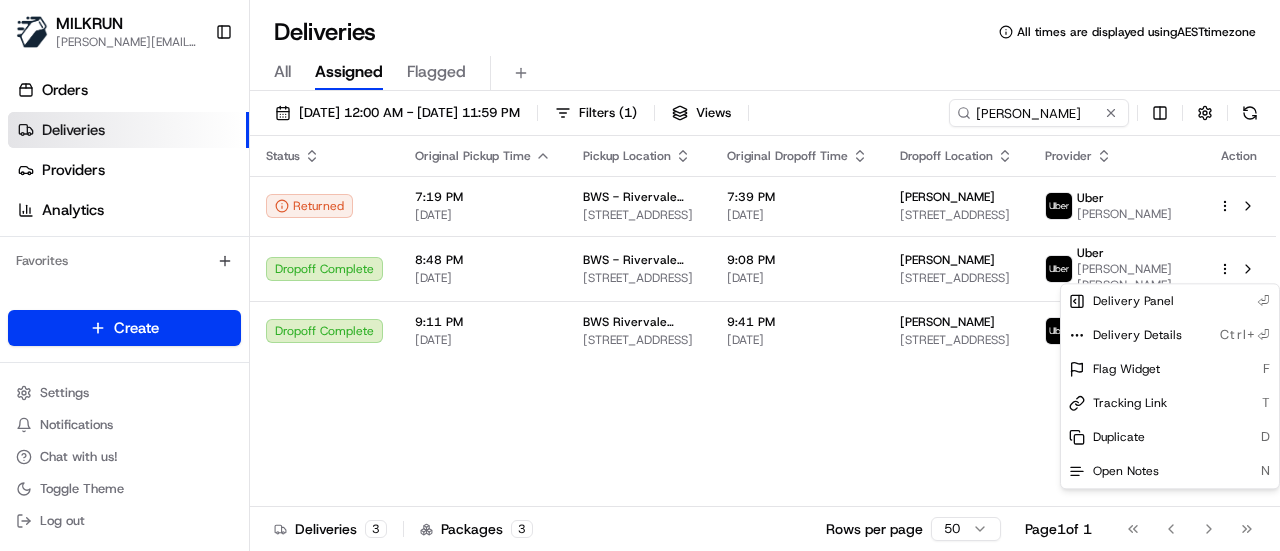 click on "MILKRUN toman@woolworths.com.au Toggle Sidebar Orders Deliveries Providers Analytics Favorites Main Menu Members & Organization Organization Users Roles Preferences Customization Tracking Orchestration Automations Locations Pickup Locations Dropoff Locations AI Support Call Agent Billing Billing Refund Requests Integrations Notification Triggers Webhooks API Keys Request Logs Create Settings Notifications Chat with us! Toggle Theme Log out Deliveries All times are displayed using  AEST  timezone All Assigned Flagged 12/07/2025 12:00 AM - 12/07/2025 11:59 PM Filters ( 1 ) Views Daniel Westerside Status Original Pickup Time Pickup Location Original Dropoff Time Dropoff Location Provider Action Returned 7:19 PM 12/07/2025 BWS - Rivervale BWS 109-111 Great Eastern Highway, Rivervale, WA 6103, AU 7:39 PM 12/07/2025 Daniel Westerside 84 Rutland Avenue, Lathlain, WA 6100, AU Uber MOHAMMED K. Dropoff Complete 8:48 PM 12/07/2025 BWS - Rivervale BWS 109-111 Great Eastern Highway, Rivervale, WA 6103, AU" at bounding box center (640, 275) 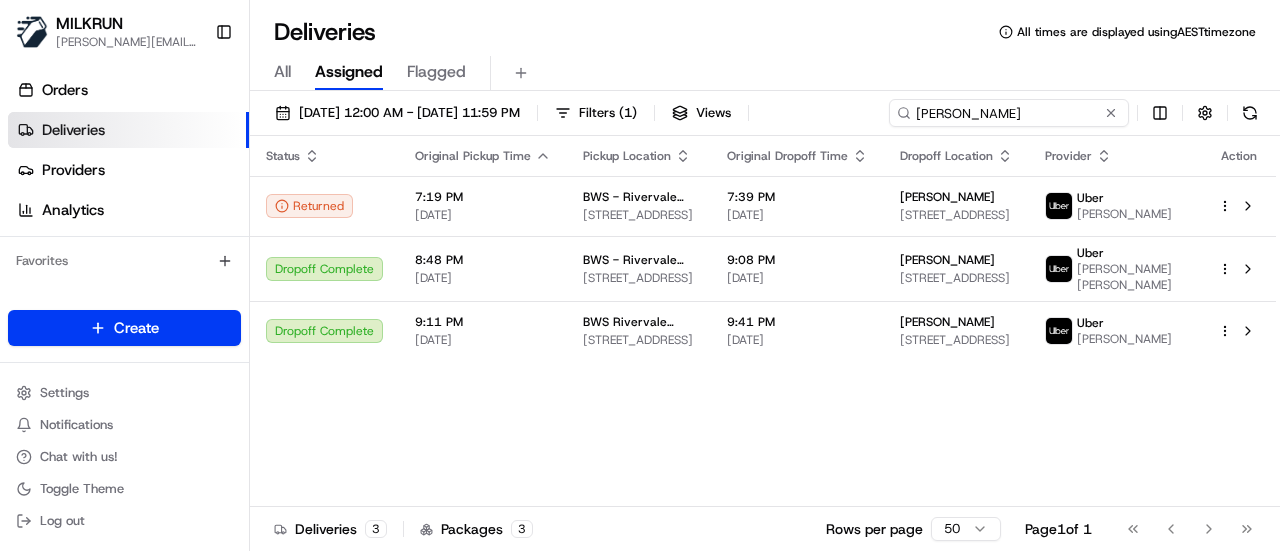 click on "Daniel Westerside" at bounding box center [1009, 113] 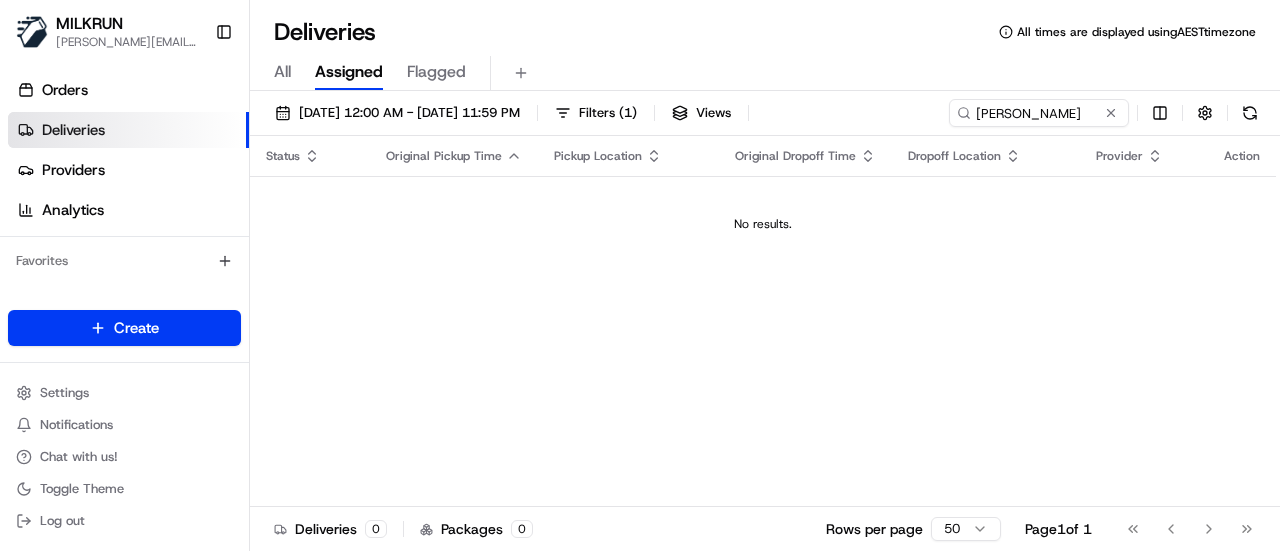 drag, startPoint x: 888, startPoint y: 314, endPoint x: 910, endPoint y: 282, distance: 38.832977 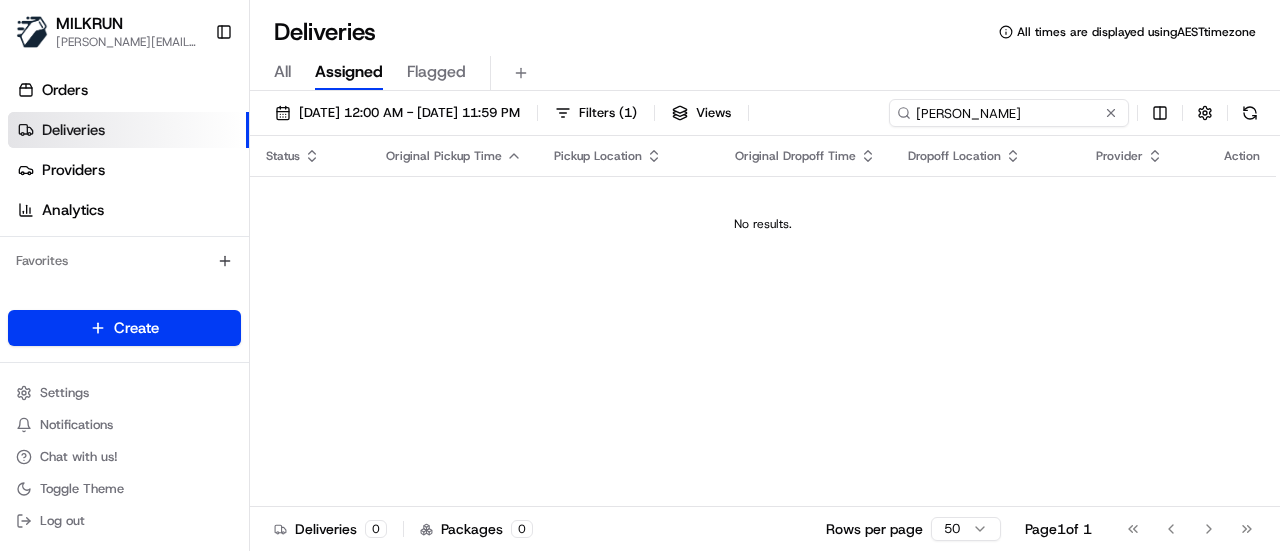 click on "Veronica Tucker" at bounding box center (1009, 113) 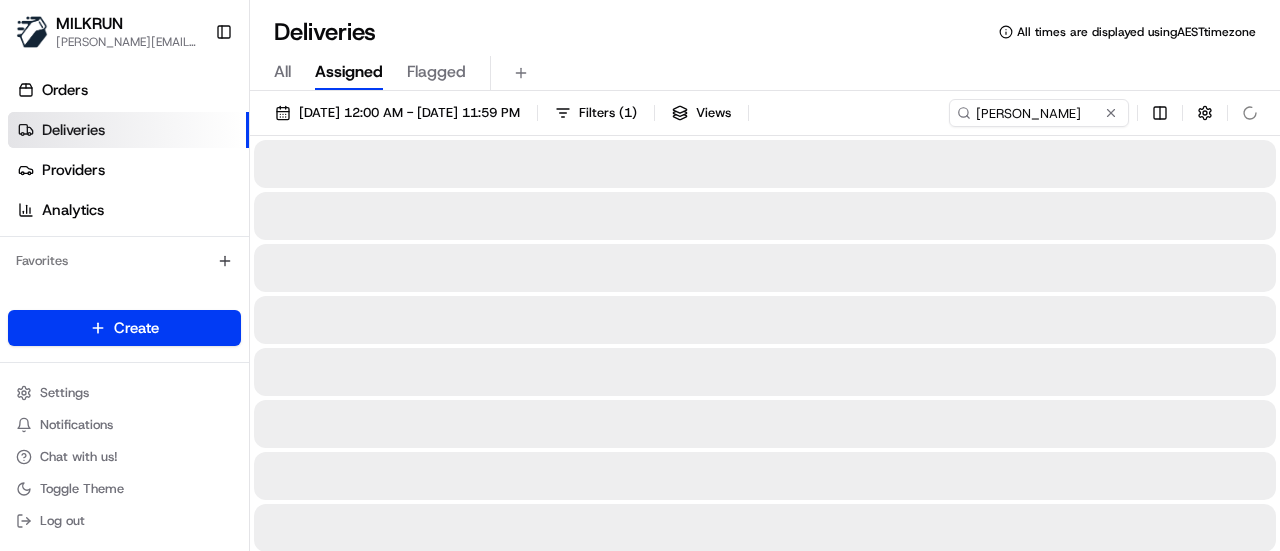 click on "Deliveries All times are displayed using  AEST  timezone" at bounding box center (765, 32) 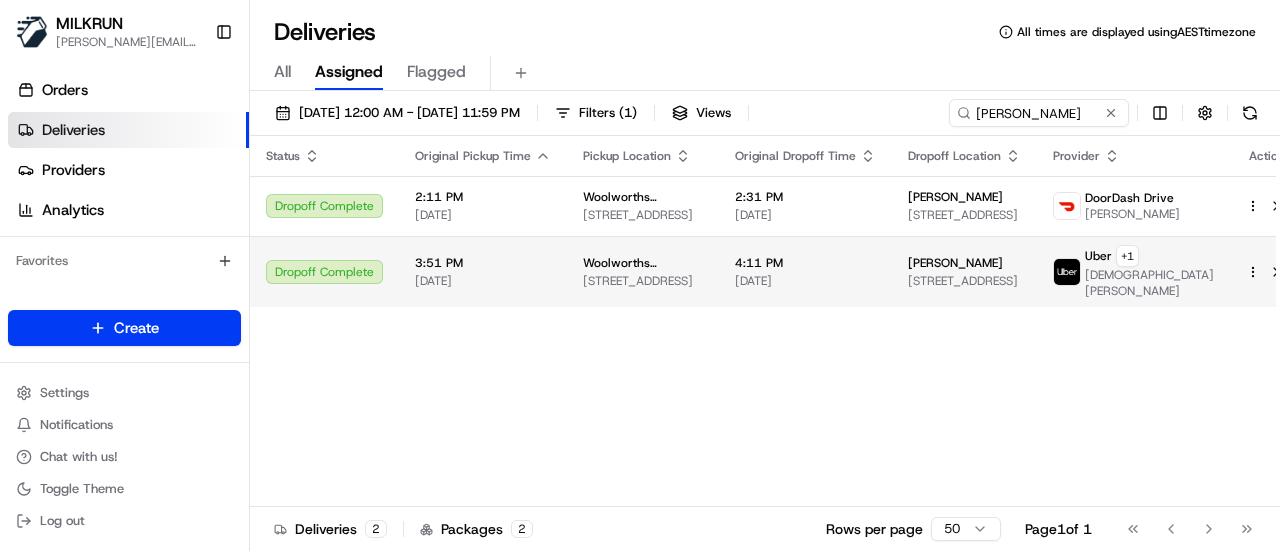 click on "41A Grand Avenue, Westmead, NSW 2145, AU" at bounding box center (964, 281) 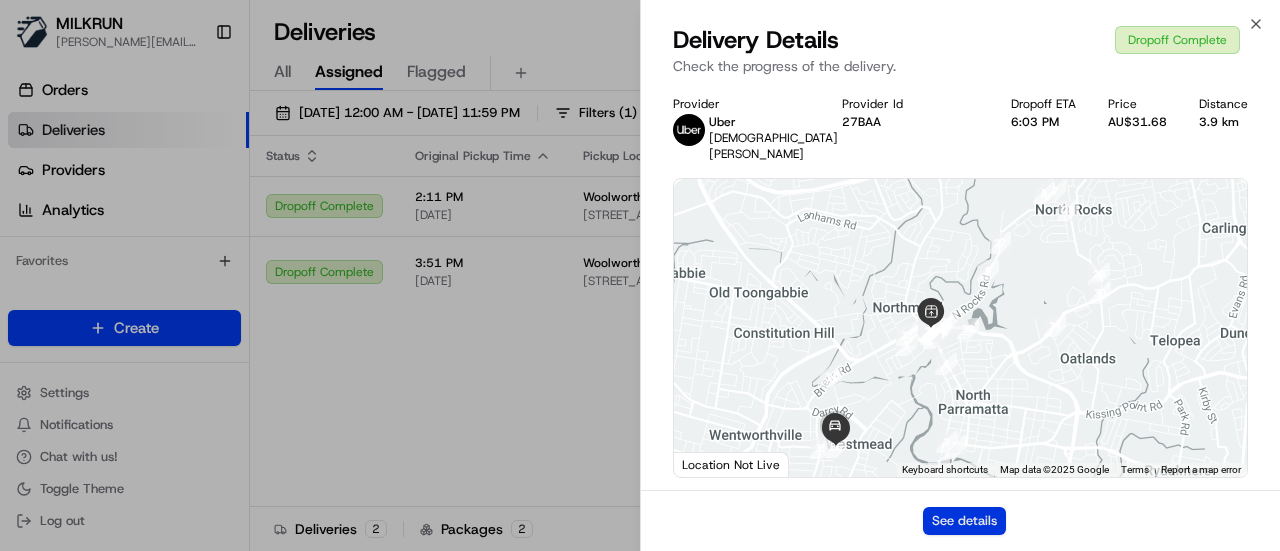 click on "See details" at bounding box center [964, 521] 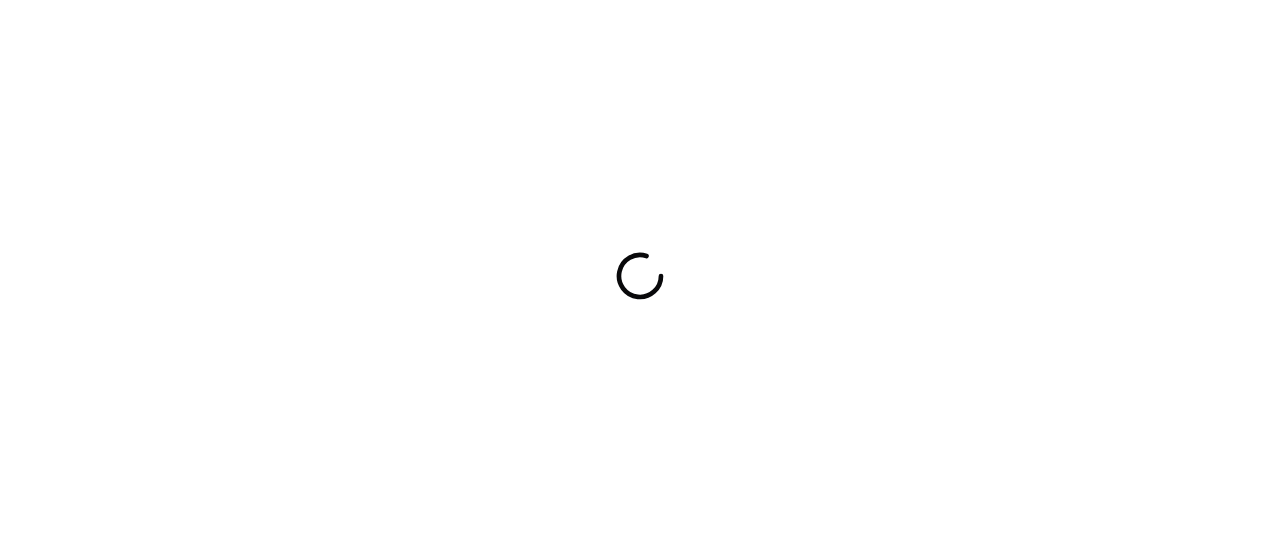 scroll, scrollTop: 0, scrollLeft: 0, axis: both 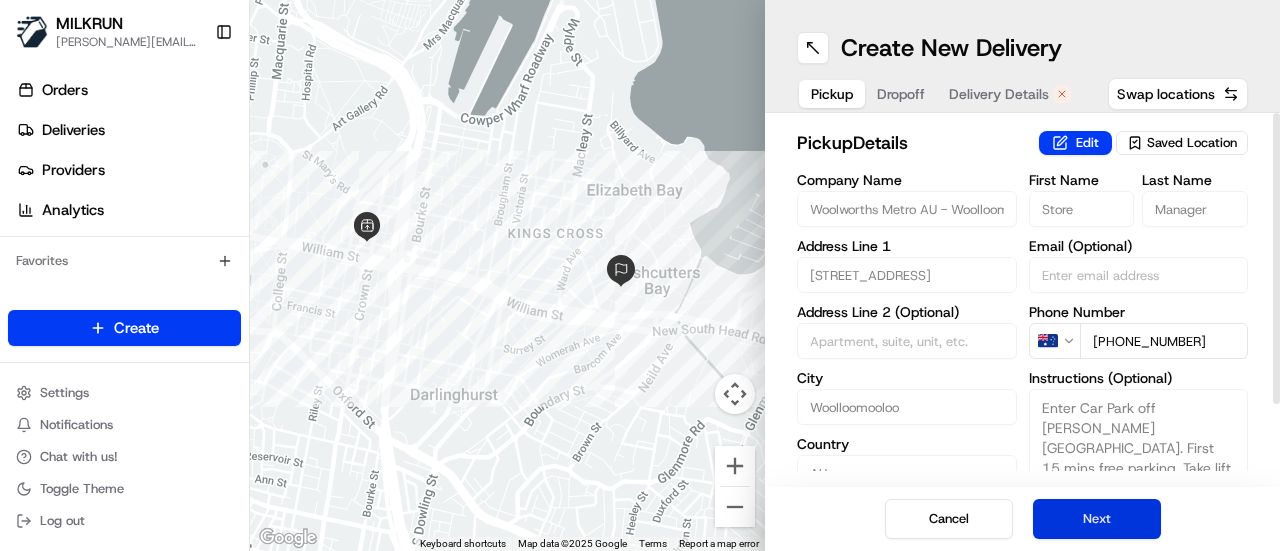 click on "Next" at bounding box center [1097, 519] 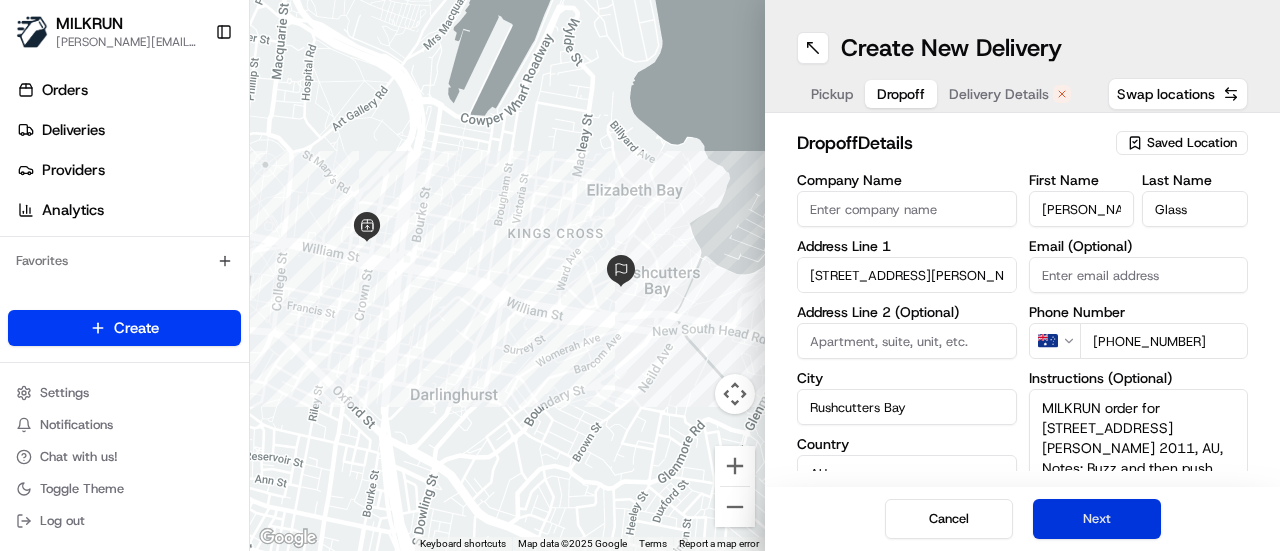 click on "Next" at bounding box center (1097, 519) 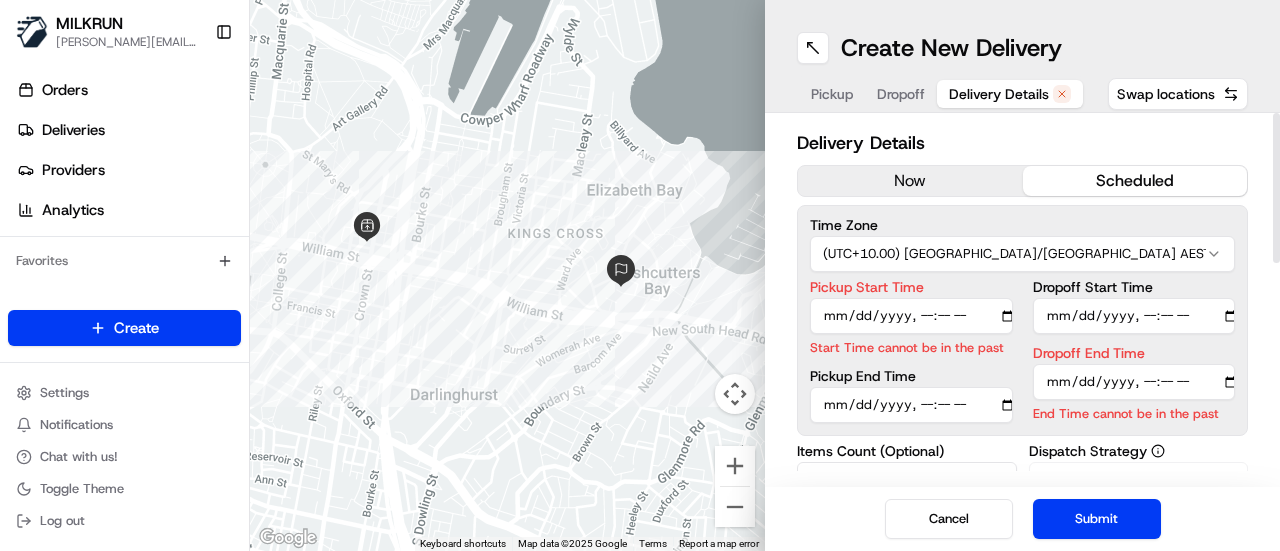 click on "now" at bounding box center (910, 181) 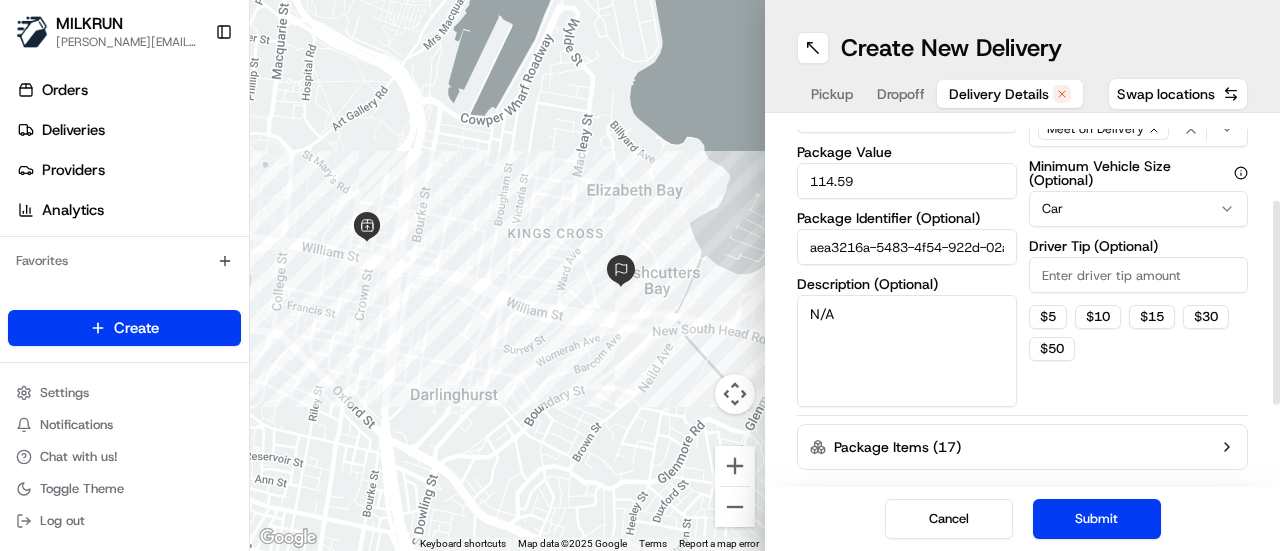 scroll, scrollTop: 0, scrollLeft: 0, axis: both 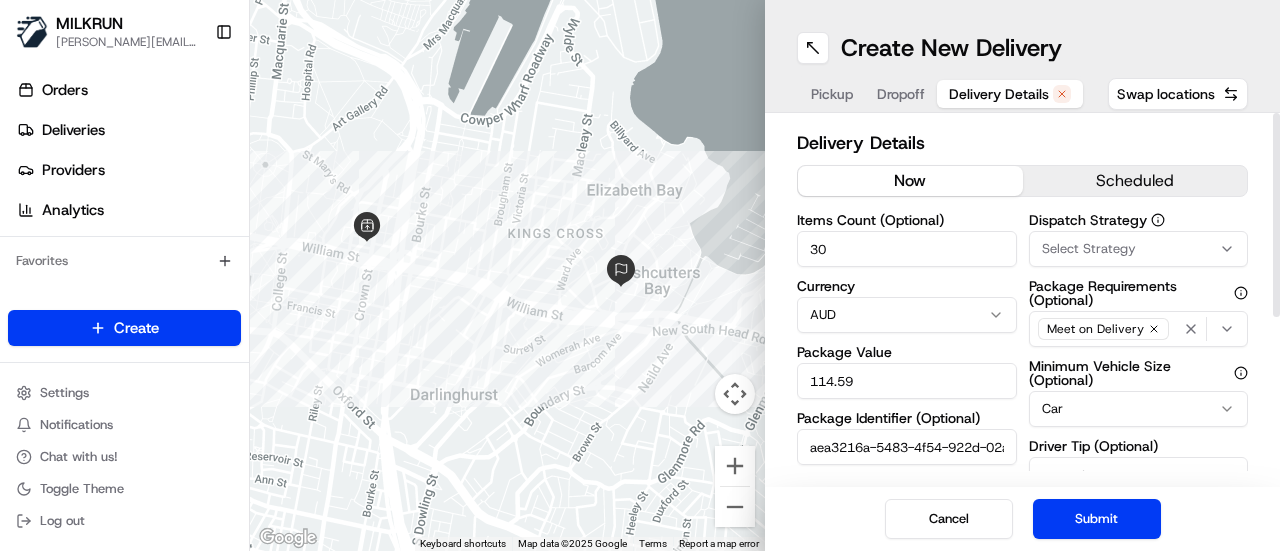 drag, startPoint x: 914, startPoint y: 257, endPoint x: 484, endPoint y: 113, distance: 453.47107 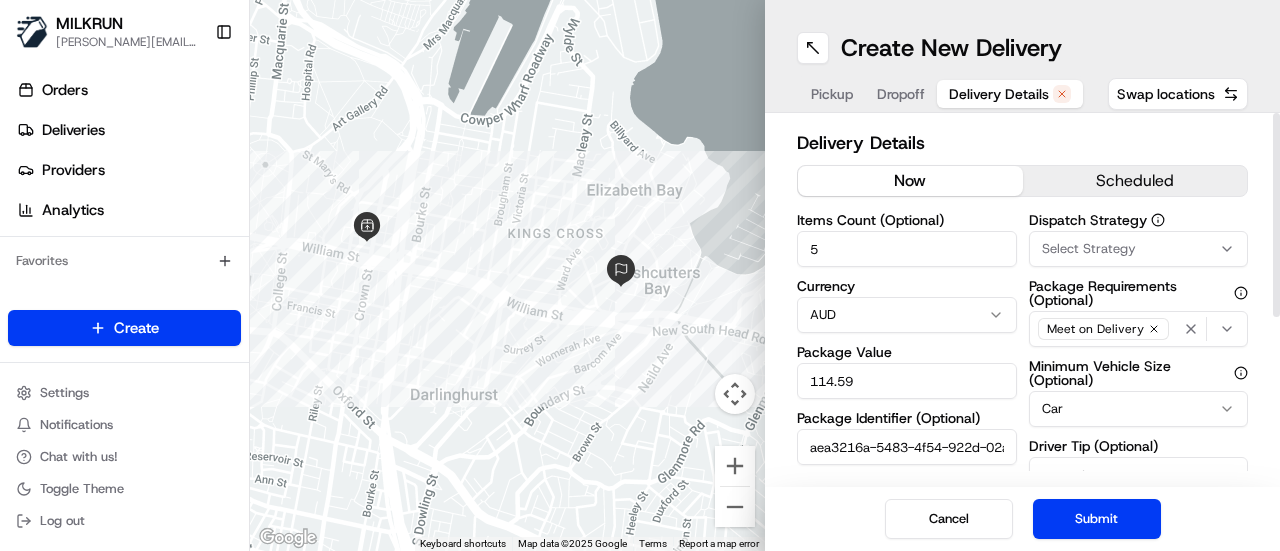type on "5" 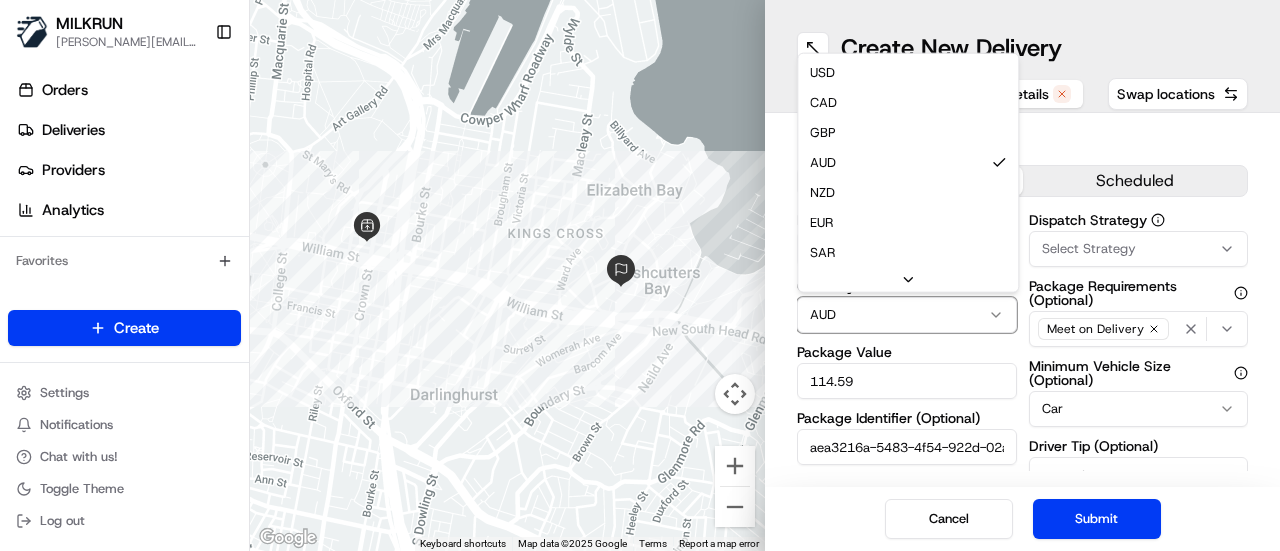 click on "MILKRUN toman@woolworths.com.au Toggle Sidebar Orders Deliveries Providers Analytics Favorites Main Menu Members & Organization Organization Users Roles Preferences Customization Tracking Orchestration Automations Locations Pickup Locations Dropoff Locations AI Support Call Agent Billing Billing Refund Requests Integrations Notification Triggers Webhooks API Keys Request Logs Create Settings Notifications Chat with us! Toggle Theme Log out ← Move left → Move right ↑ Move up ↓ Move down + Zoom in - Zoom out Home Jump left by 75% End Jump right by 75% Page Up Jump up by 75% Page Down Jump down by 75% Keyboard shortcuts Map Data Map data ©2025 Google Map data ©2025 Google 200 m  Click to toggle between metric and imperial units Terms Report a map error Create New Delivery Pickup Dropoff Delivery Details Swap locations Delivery Details now scheduled Items Count (Optional) 5 Currency AUD USD CAD GBP AUD NZD EUR SAR MXN AED JPY Package Value 114.59 Package Identifier (Optional) N/A Car $" at bounding box center (640, 275) 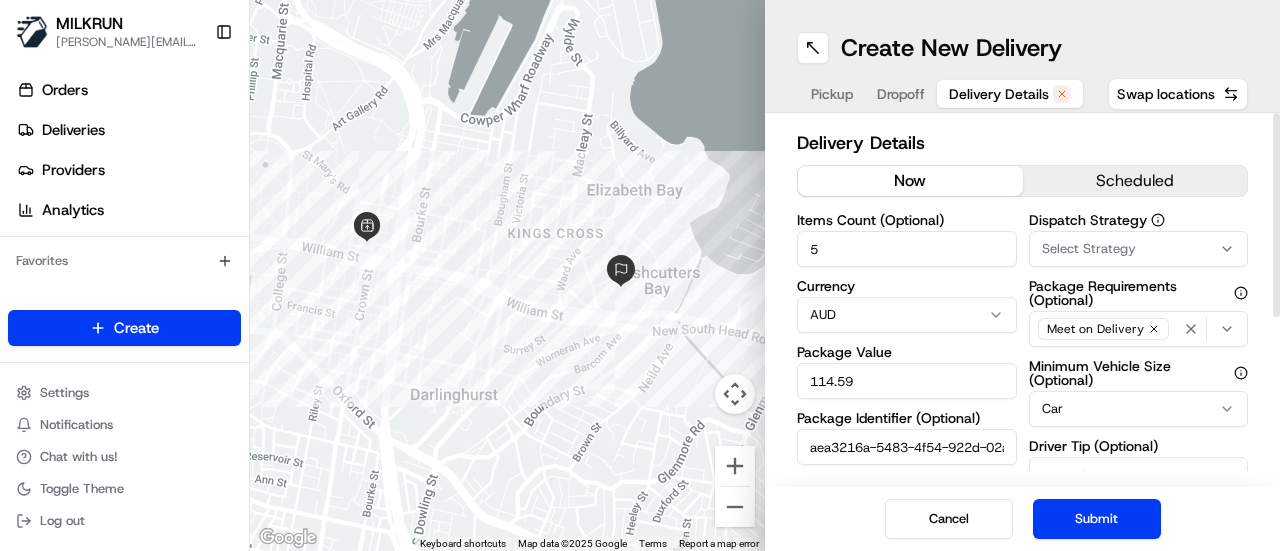 click on "114.59" at bounding box center (907, 381) 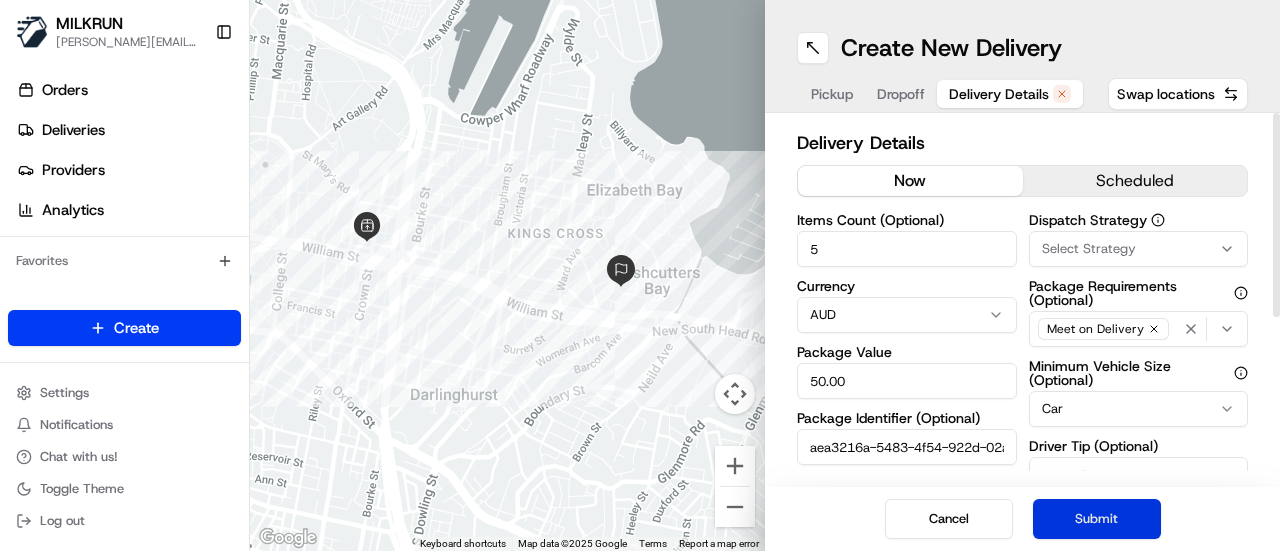 type on "50.00" 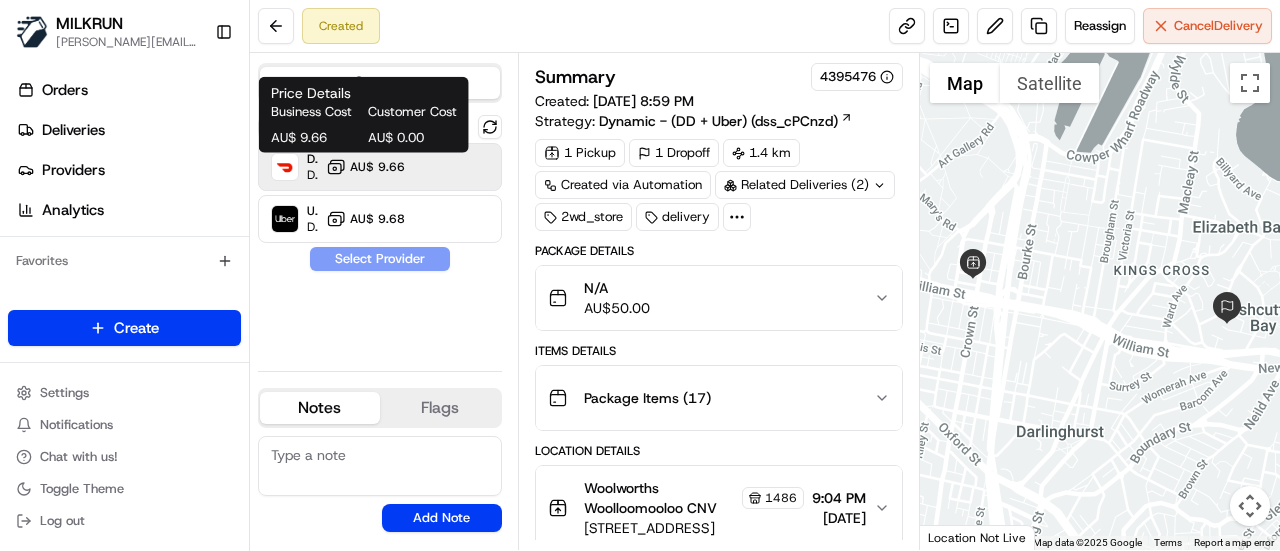 click on "AU$   9.66" at bounding box center (377, 167) 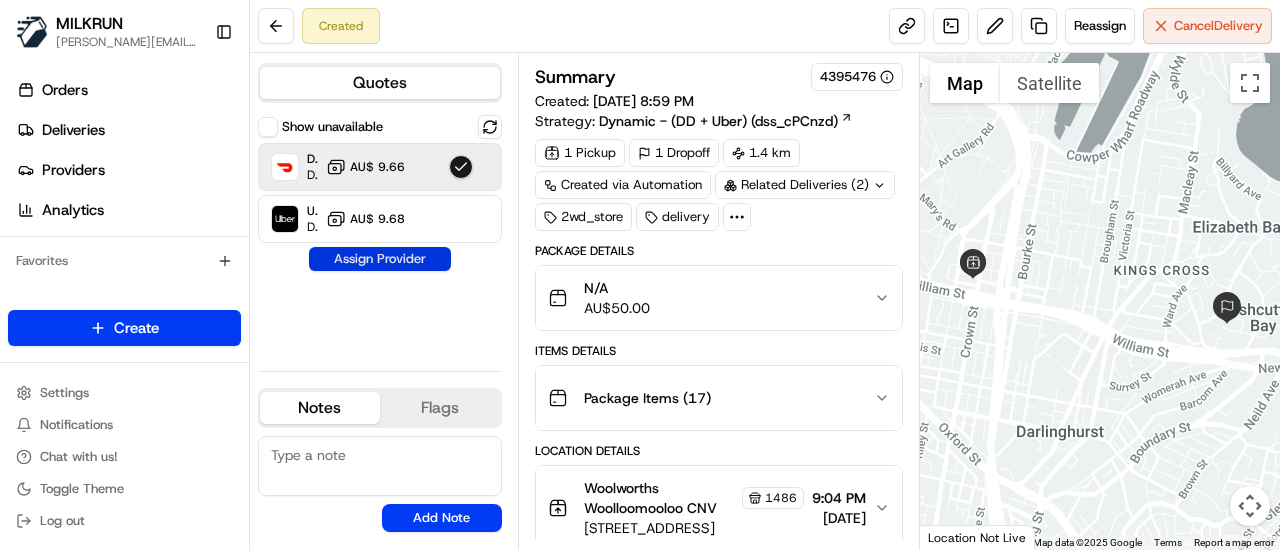 click on "Assign Provider" at bounding box center (380, 259) 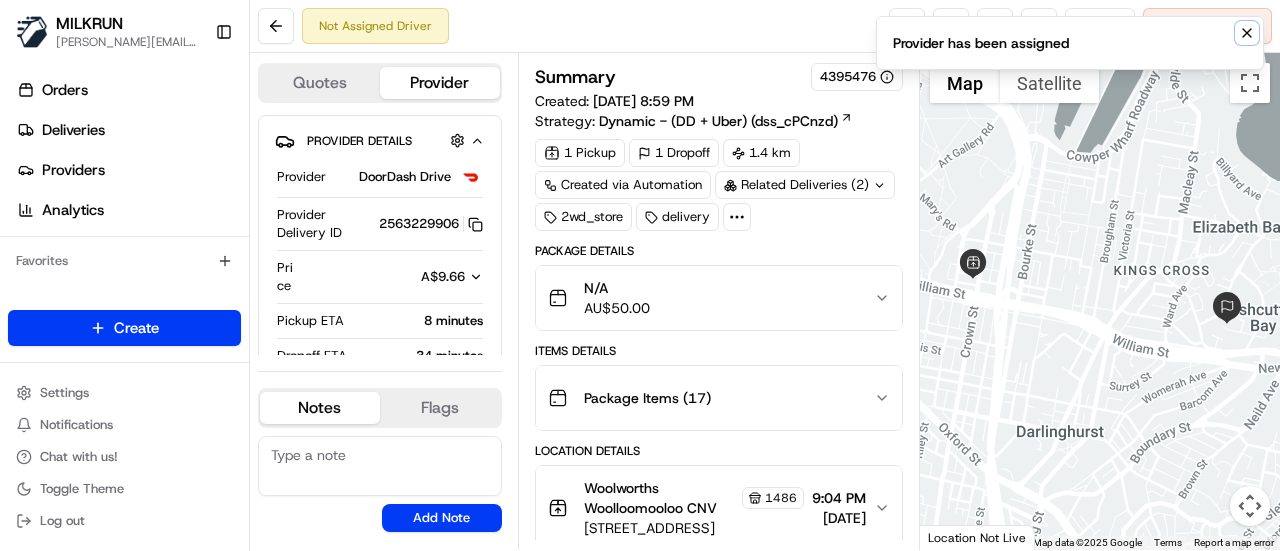 click 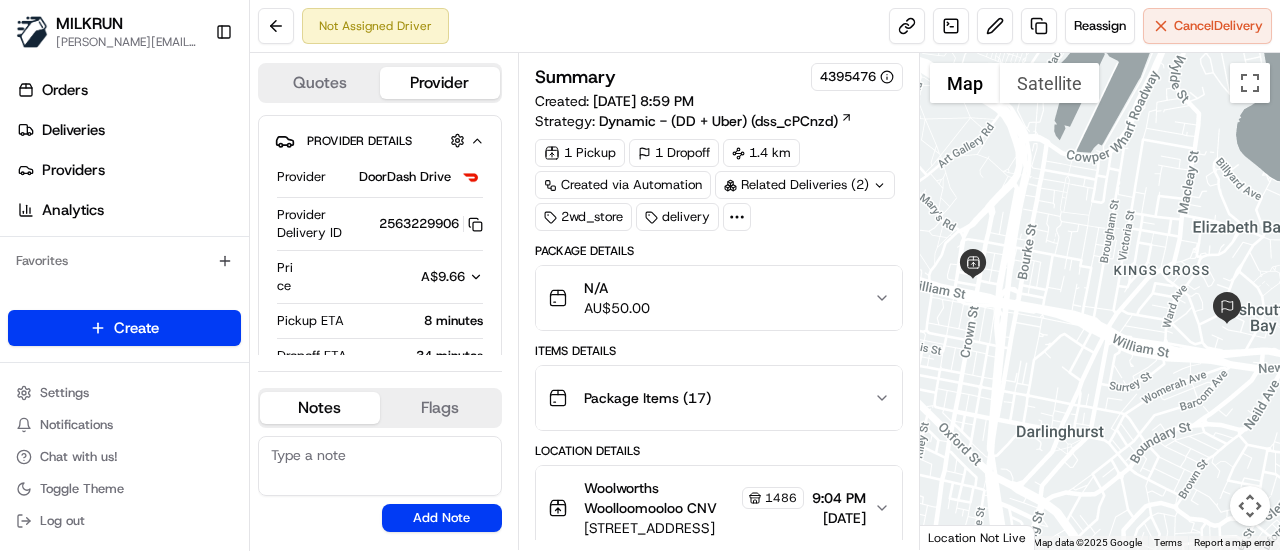 click on "Not Assigned Driver Reassign Cancel  Delivery" at bounding box center [765, 26] 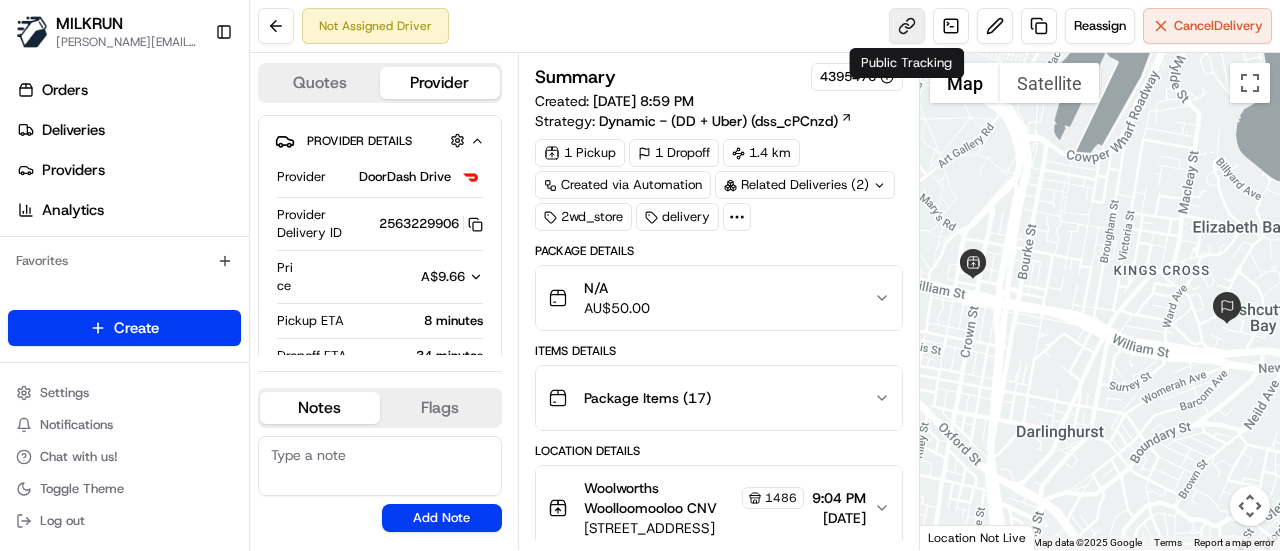 click at bounding box center (907, 26) 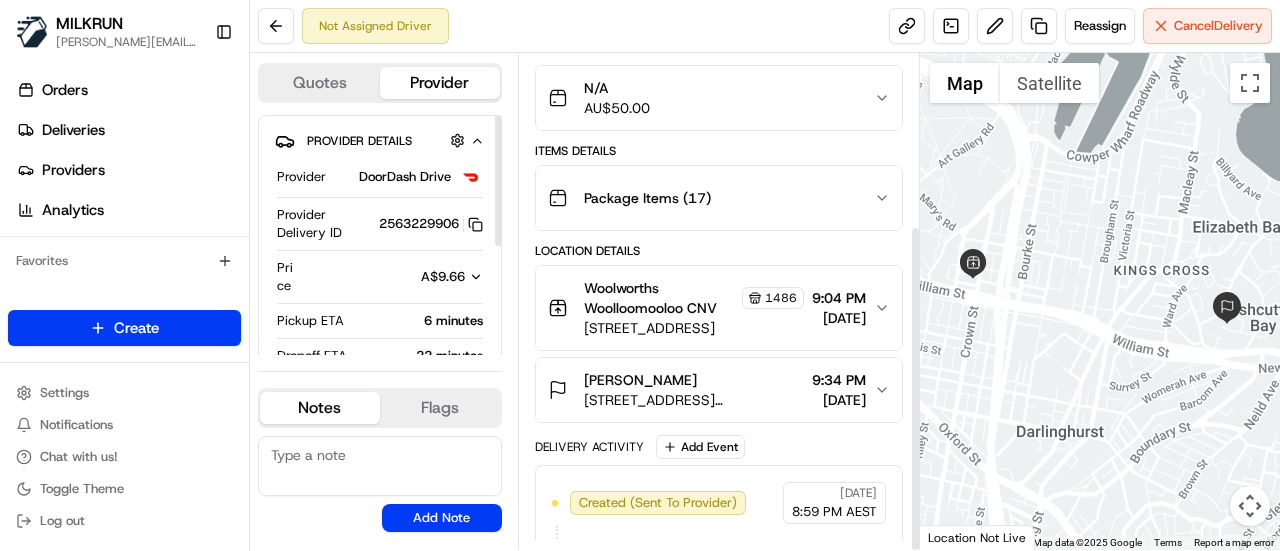 scroll, scrollTop: 259, scrollLeft: 0, axis: vertical 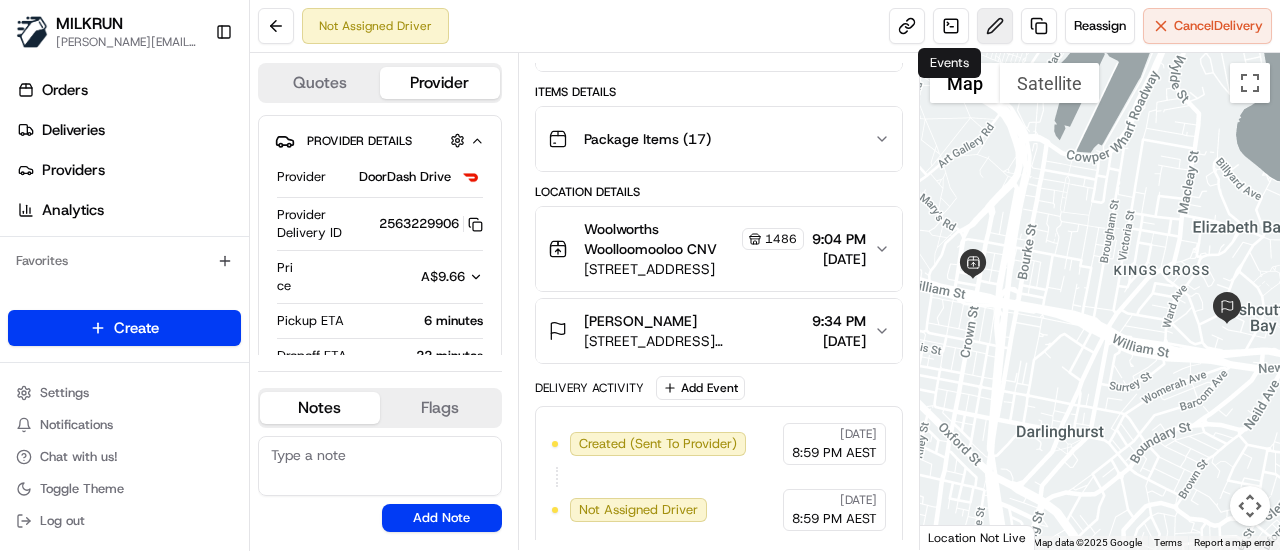 click at bounding box center [995, 26] 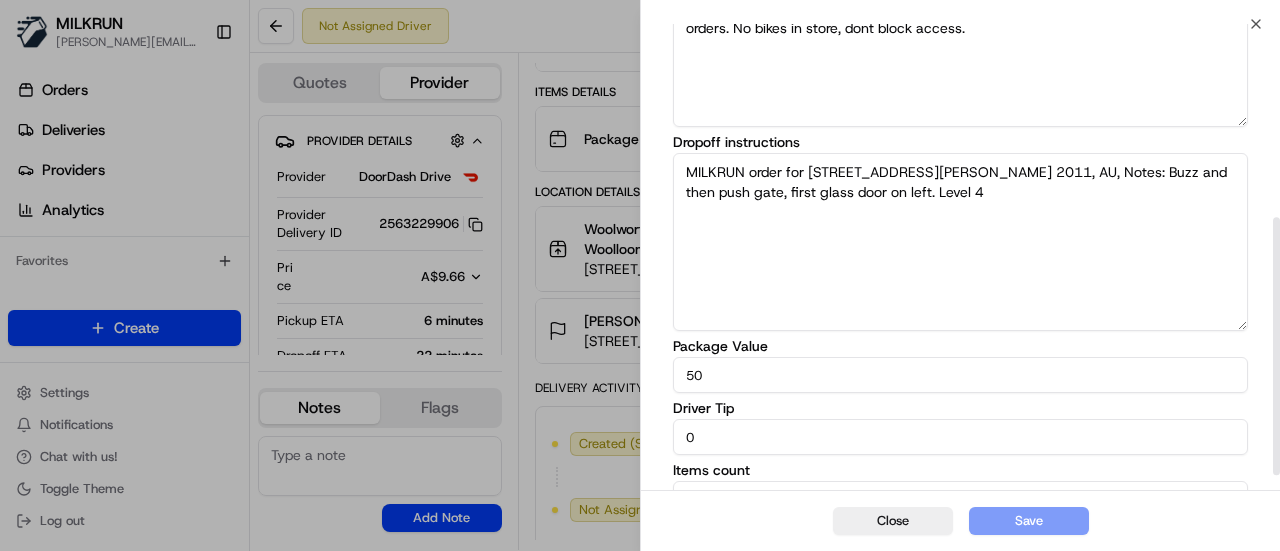 scroll, scrollTop: 377, scrollLeft: 0, axis: vertical 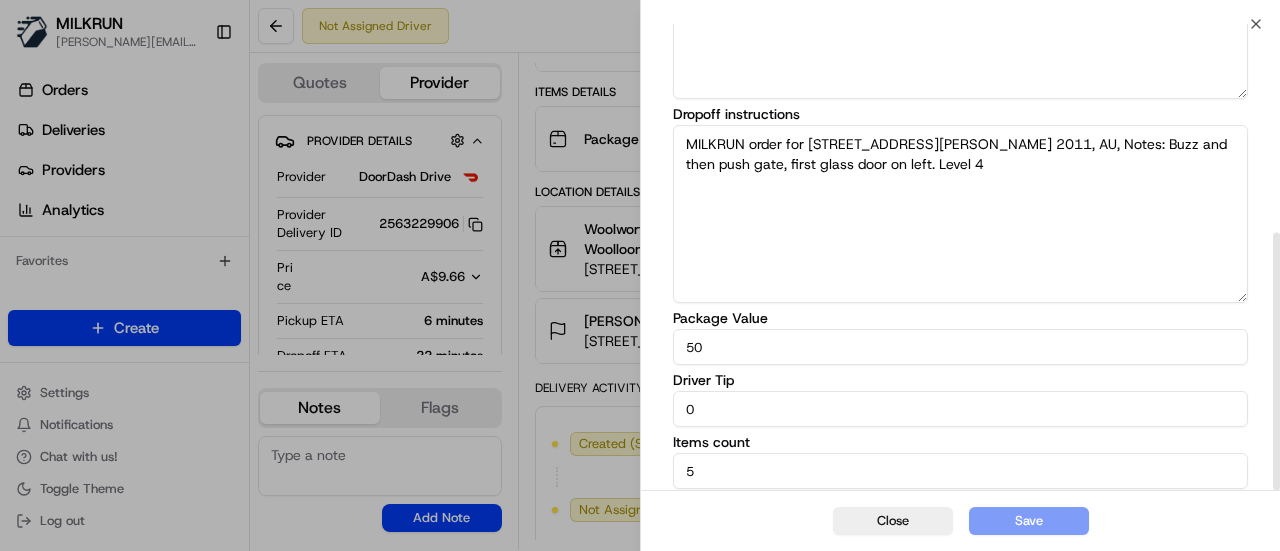 click on "Driver Tip 0" at bounding box center [960, 400] 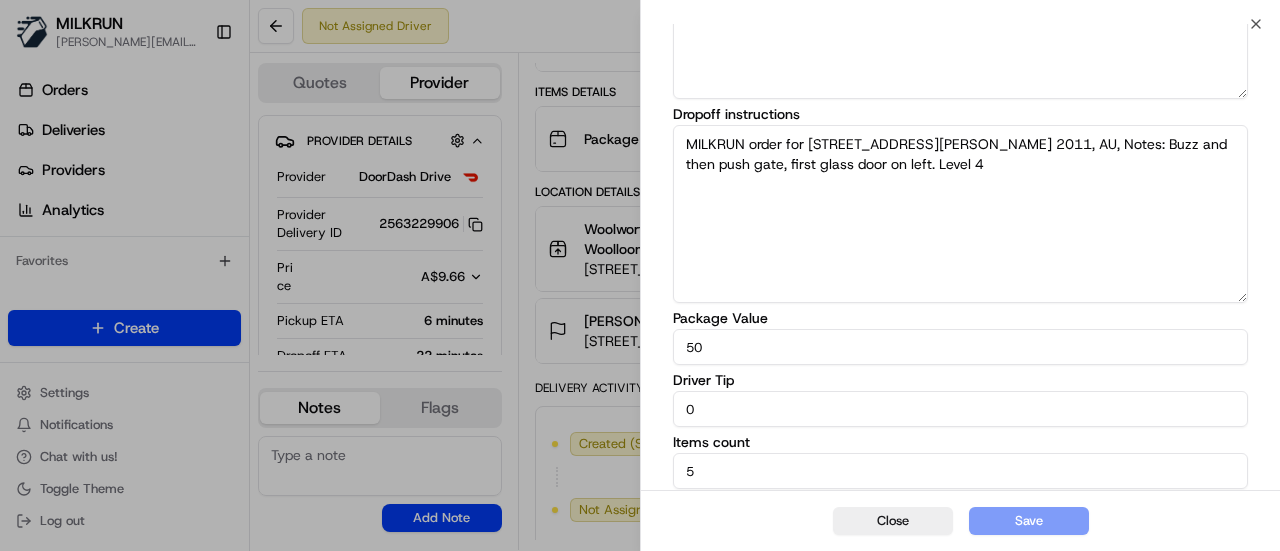 click on "0" at bounding box center [960, 409] 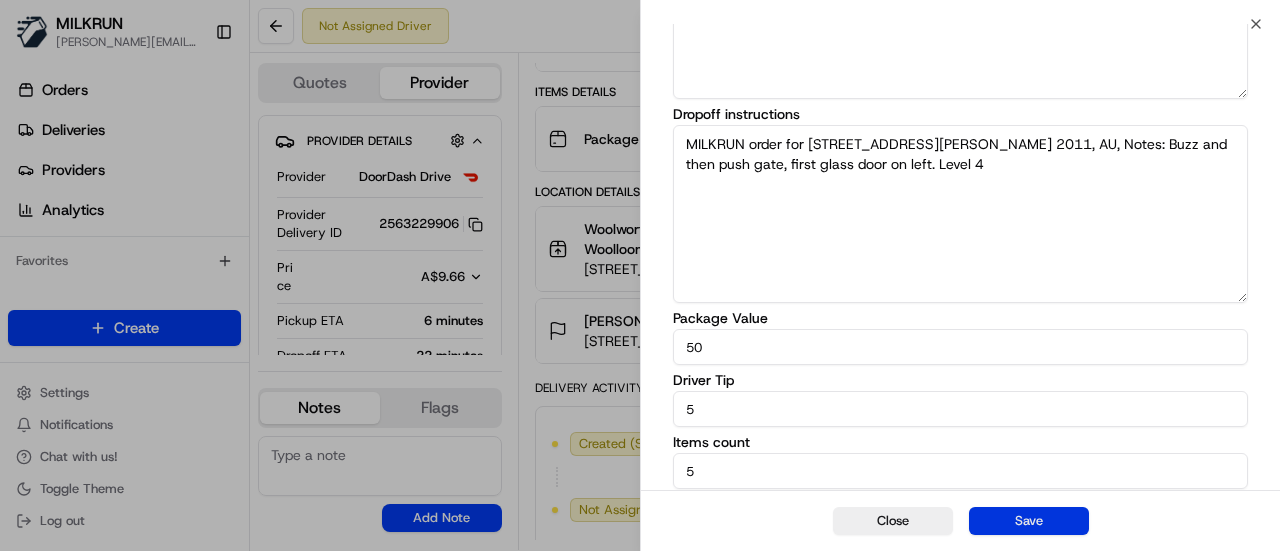 type on "5" 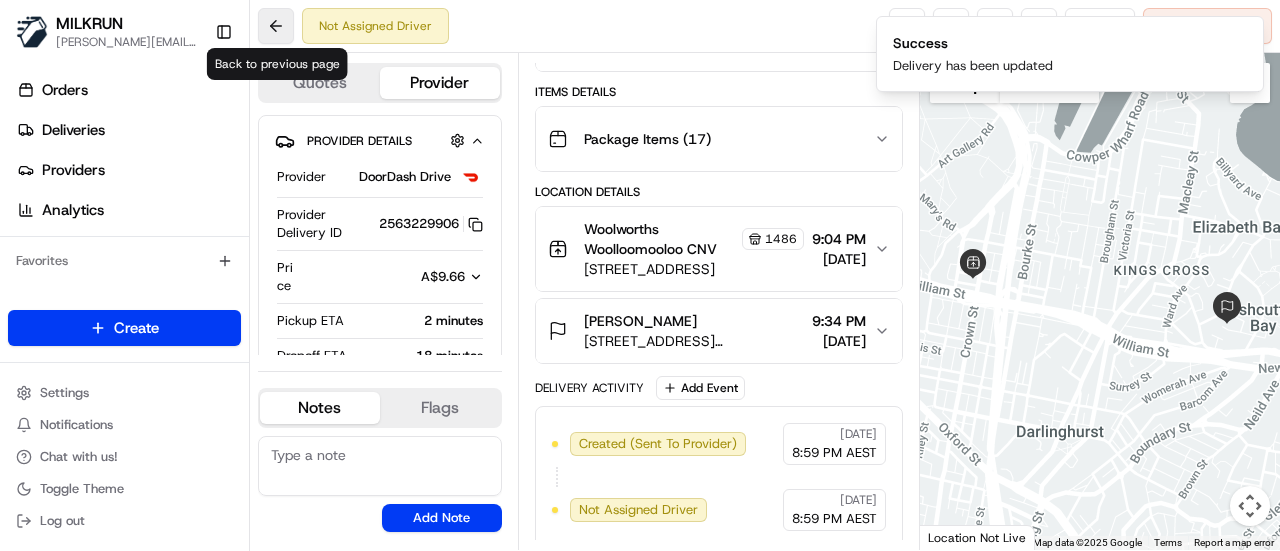 click at bounding box center [276, 26] 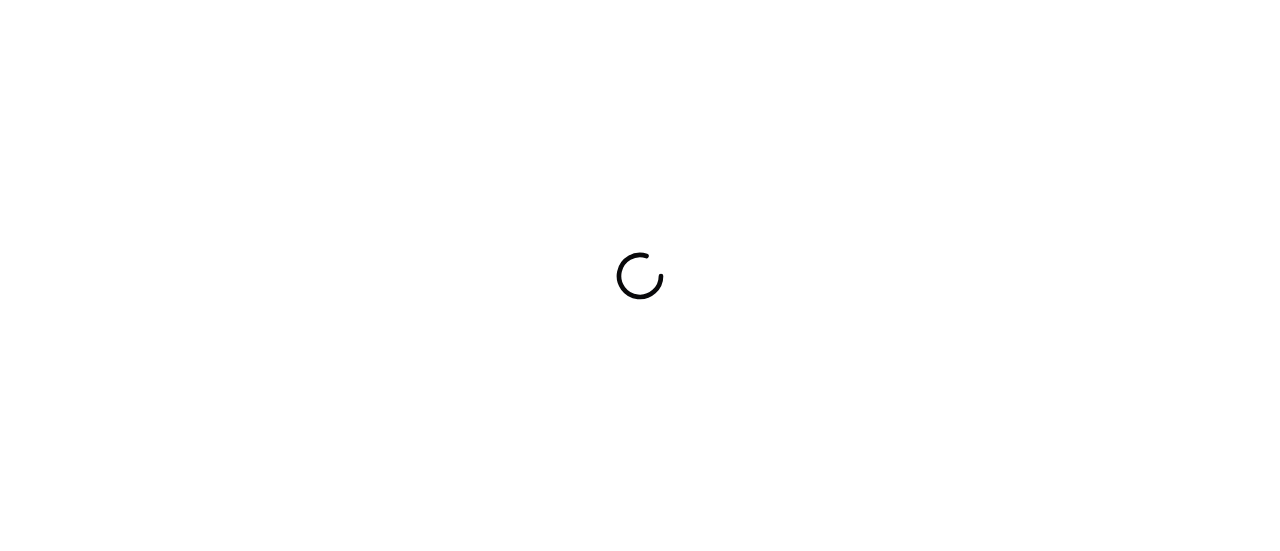 scroll, scrollTop: 0, scrollLeft: 0, axis: both 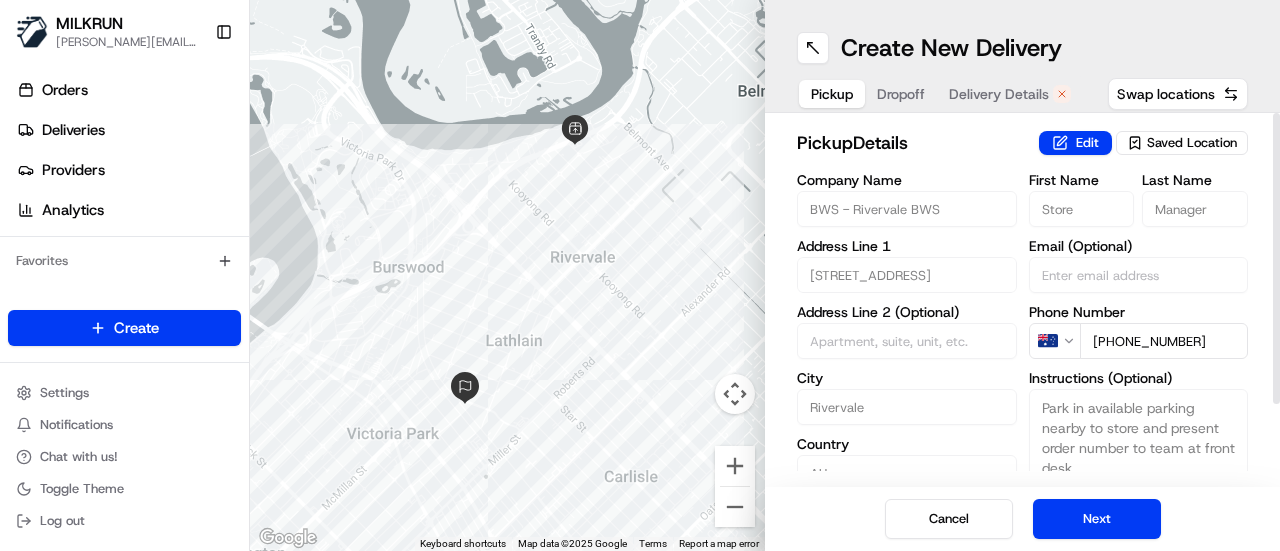 click on "Cancel Next" at bounding box center (1022, 519) 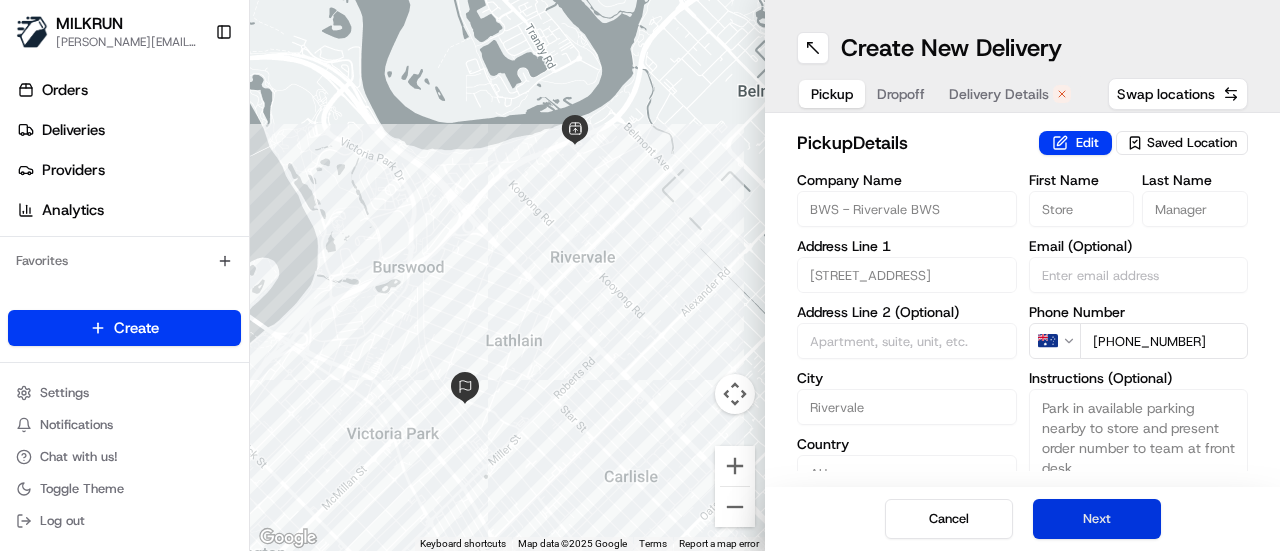 click on "Next" at bounding box center [1097, 519] 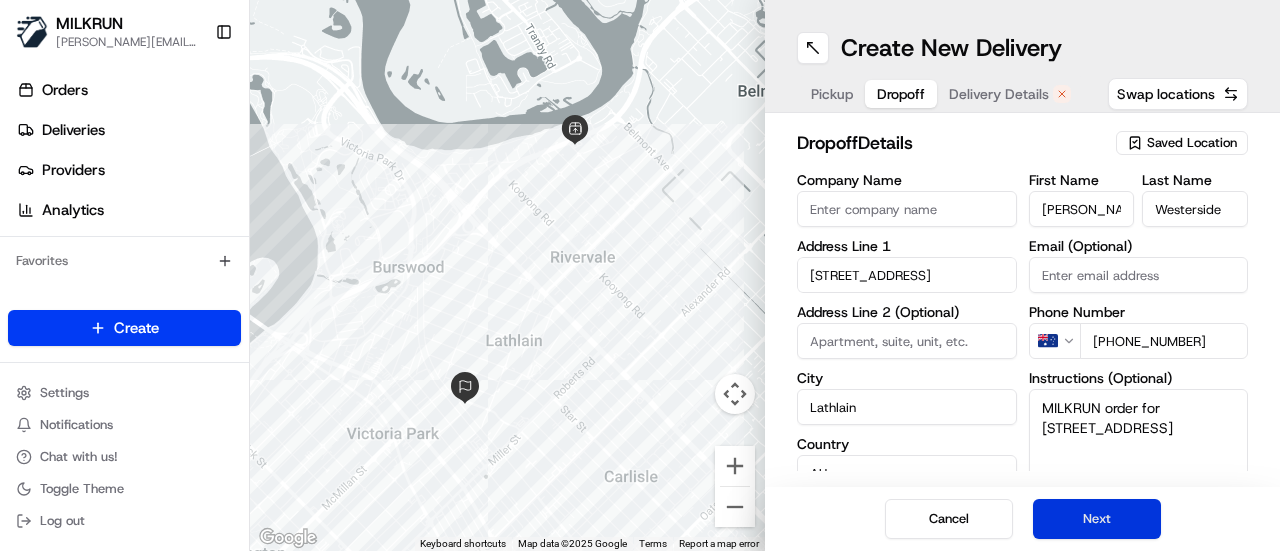 click on "Next" at bounding box center (1097, 519) 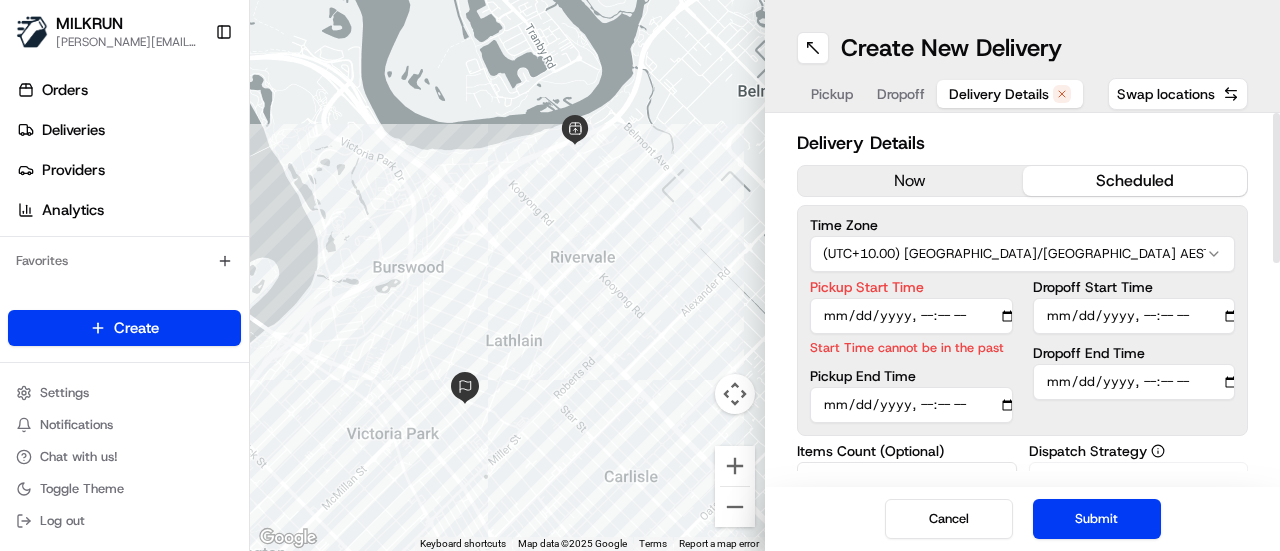 click on "now" at bounding box center [910, 181] 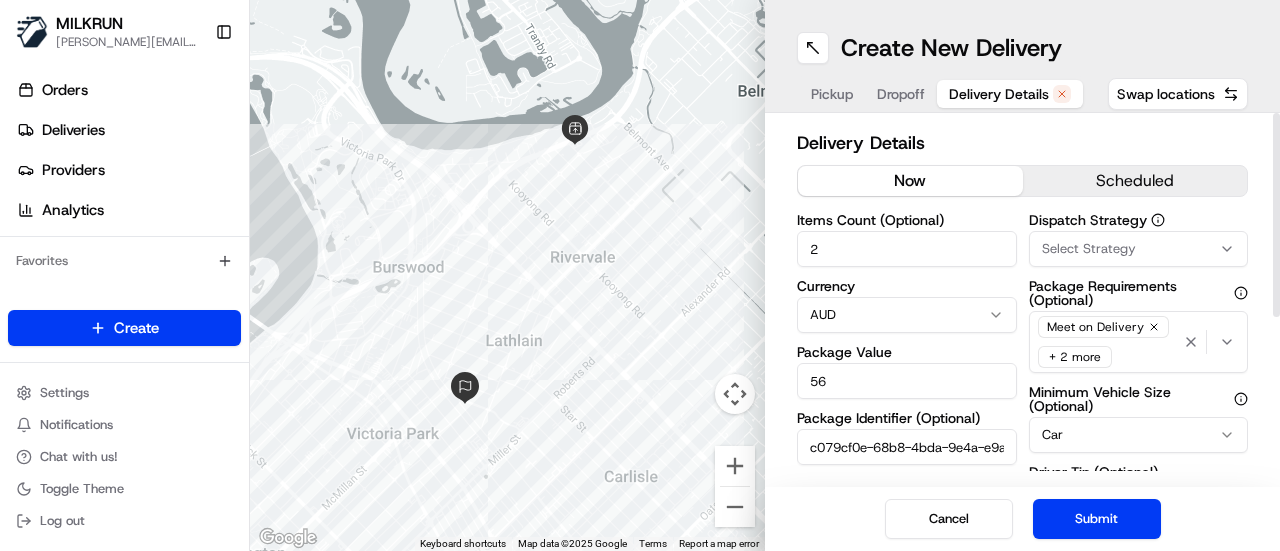 click on "2" at bounding box center (907, 249) 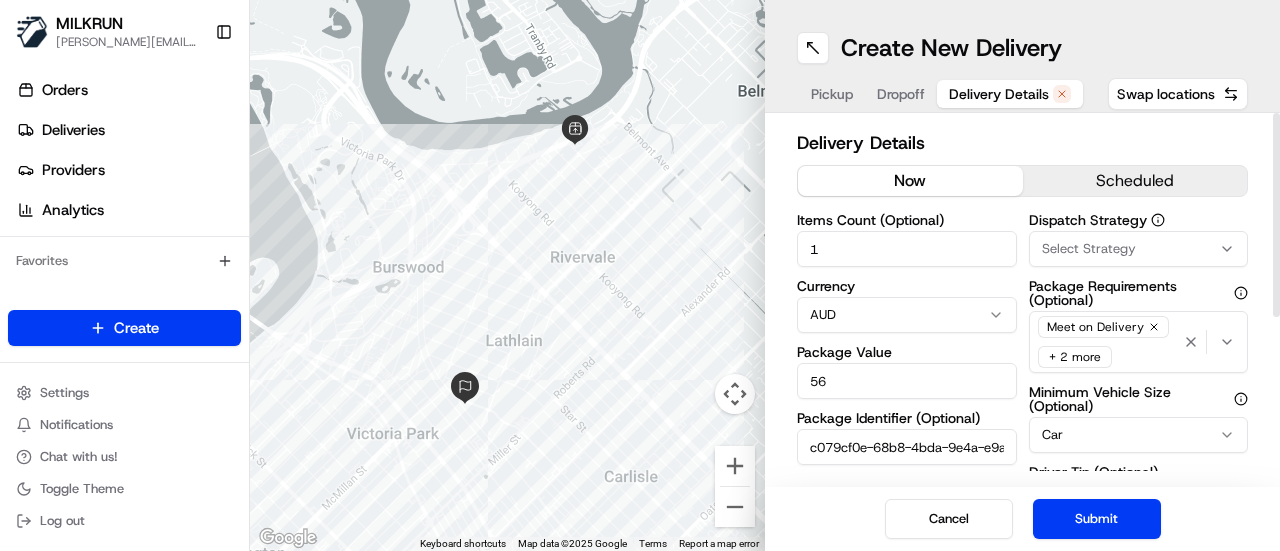 type on "1" 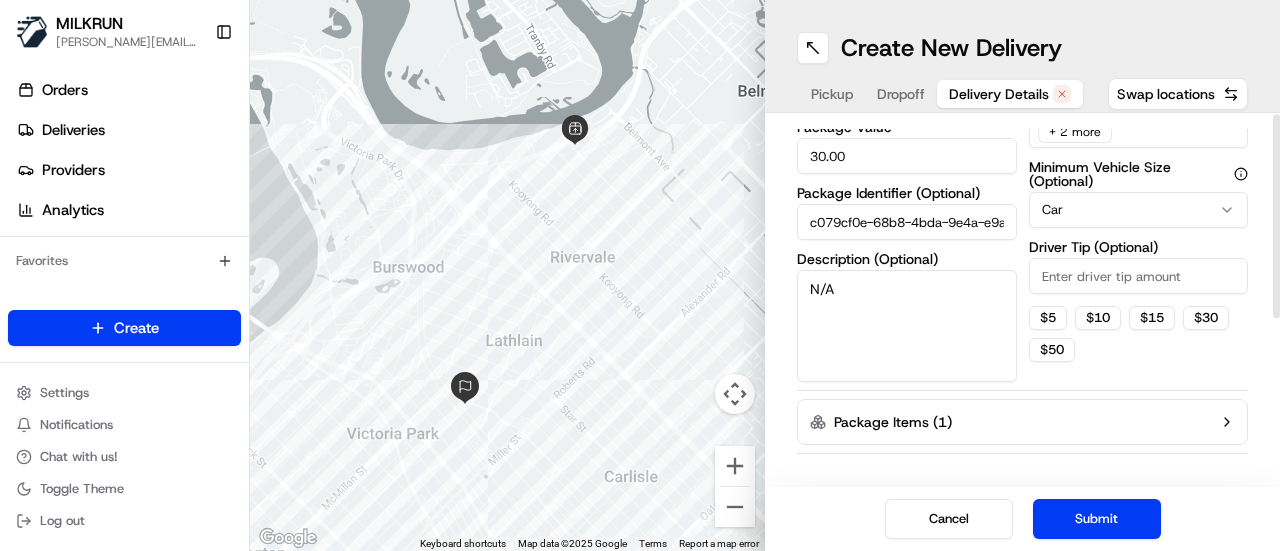 scroll, scrollTop: 286, scrollLeft: 0, axis: vertical 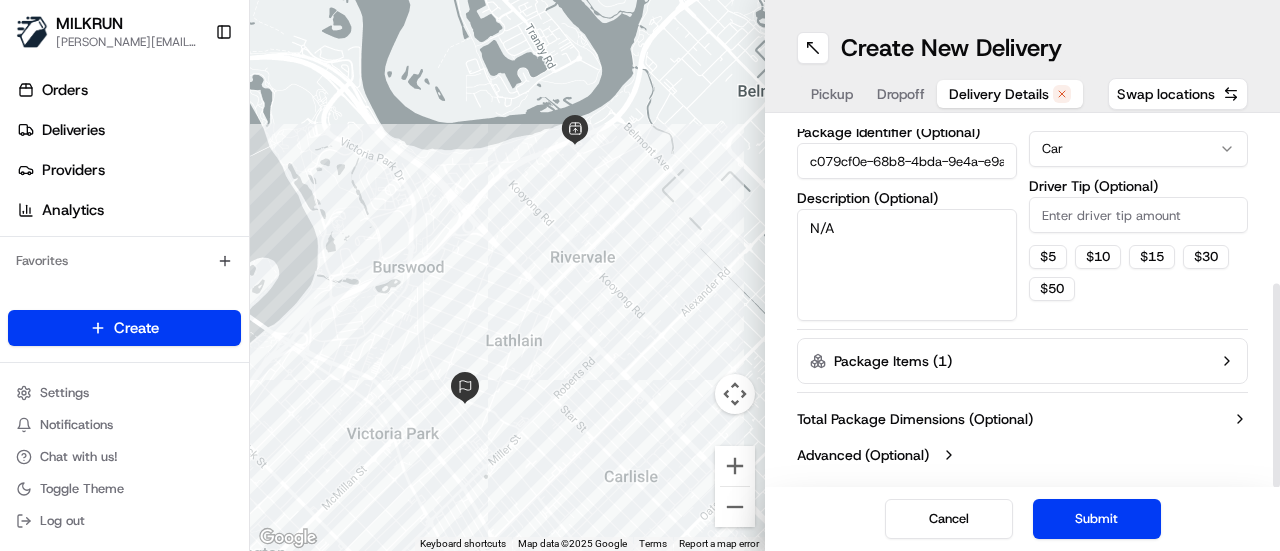 type on "30.00" 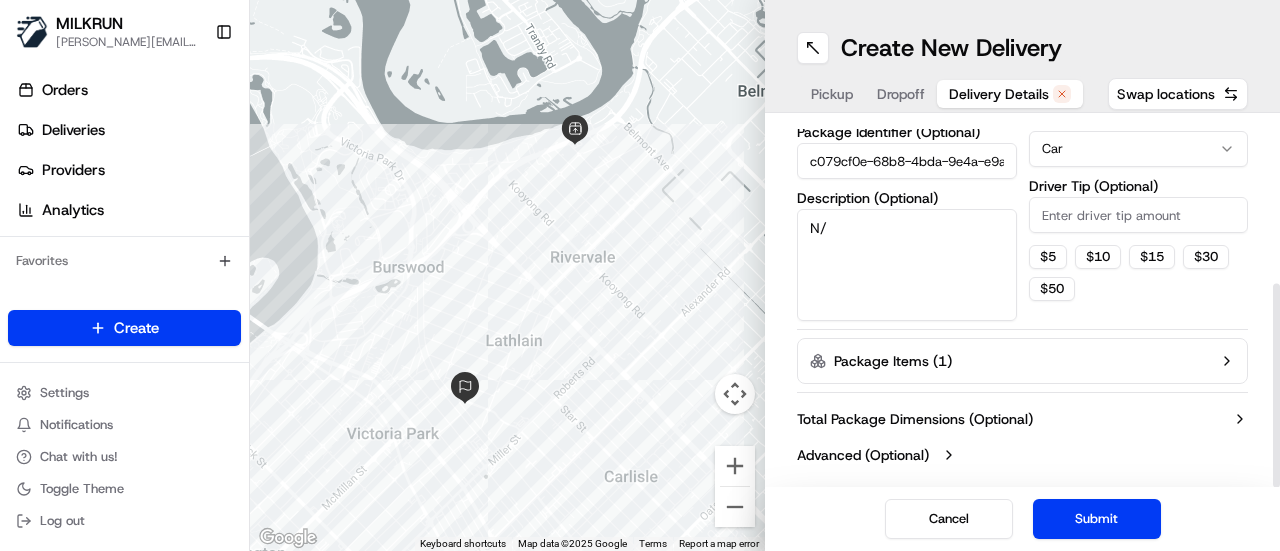 type on "N" 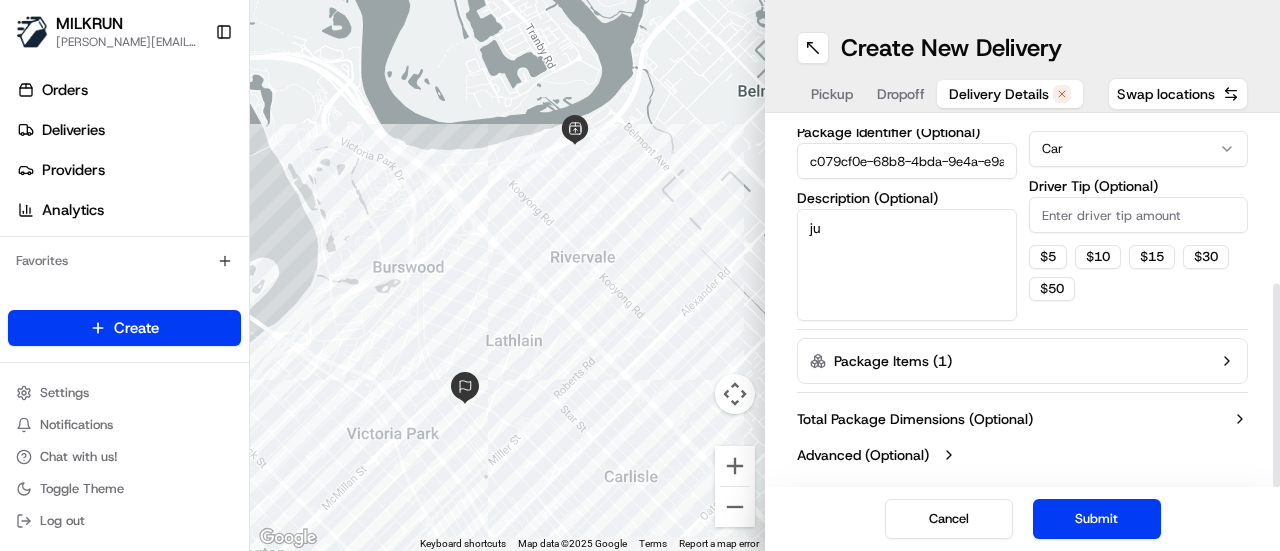 type on "j" 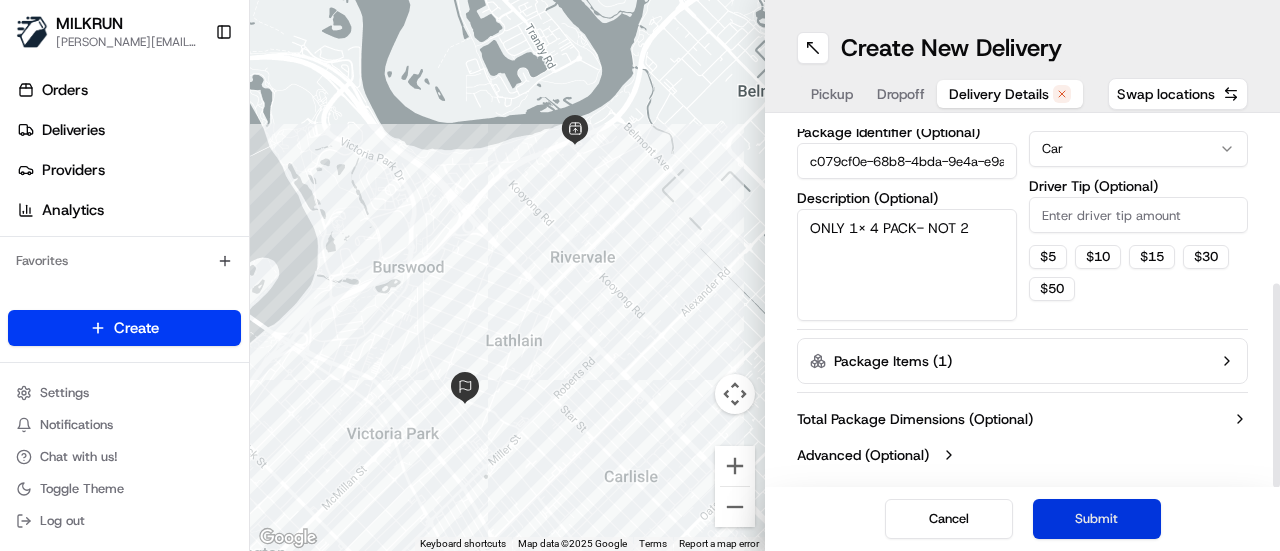 type on "ONLY 1x 4 PACK- NOT 2" 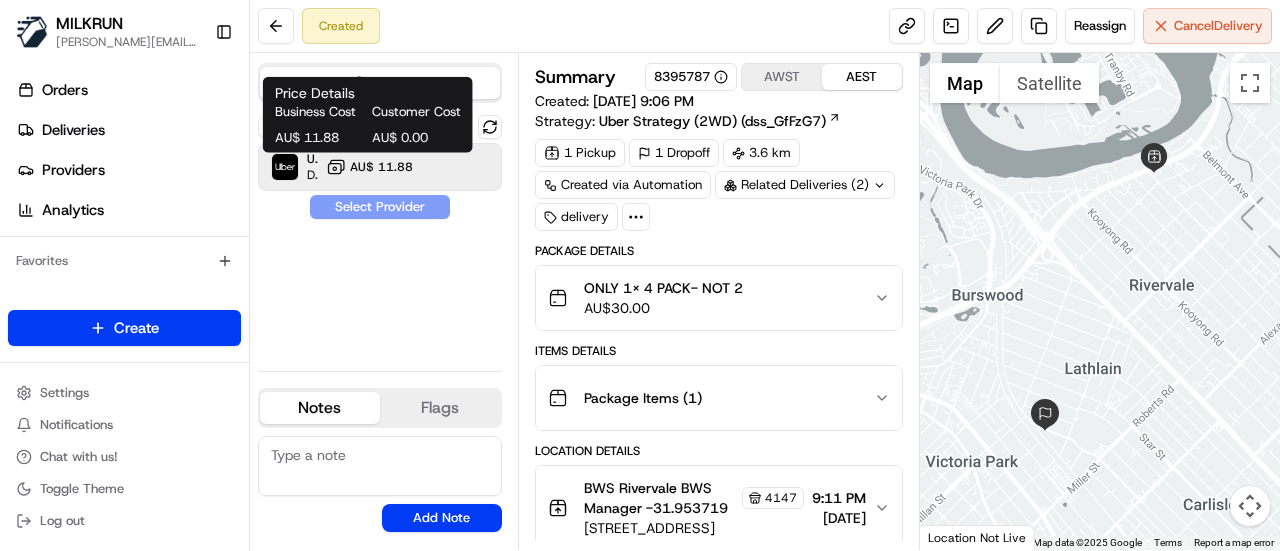 click on "AU$   11.88" at bounding box center [381, 167] 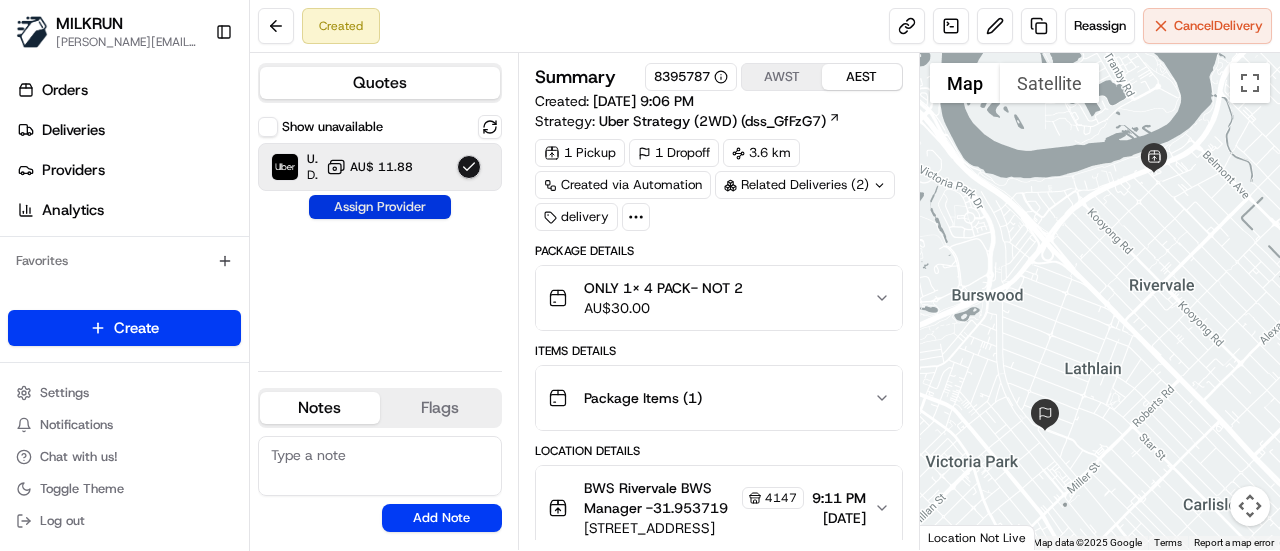 drag, startPoint x: 387, startPoint y: 218, endPoint x: 392, endPoint y: 203, distance: 15.811388 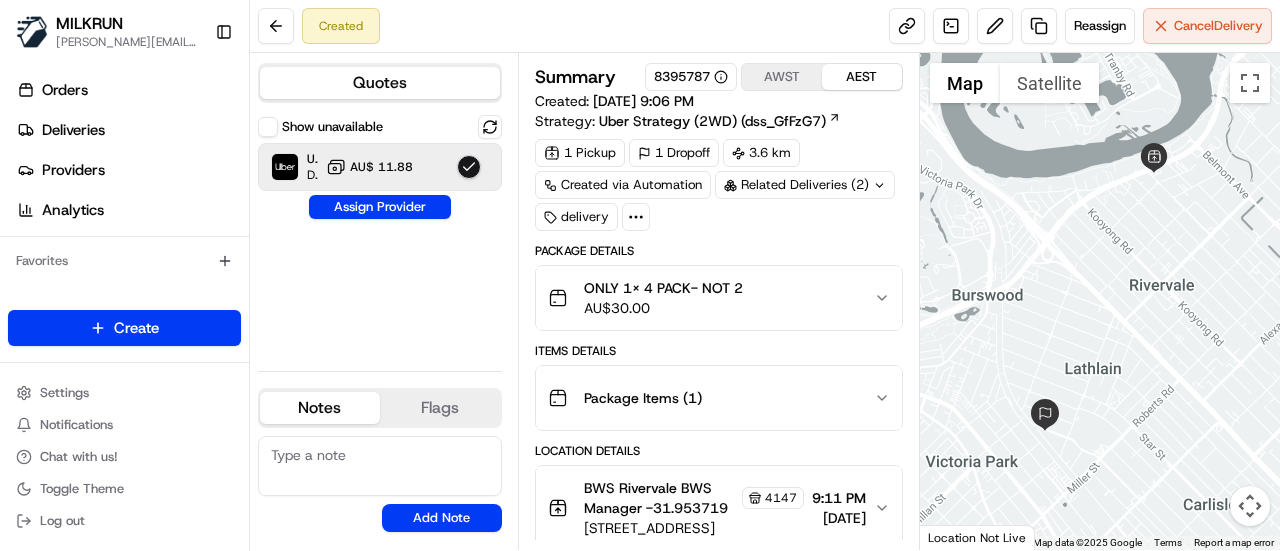 click on "Assign Provider" at bounding box center [380, 207] 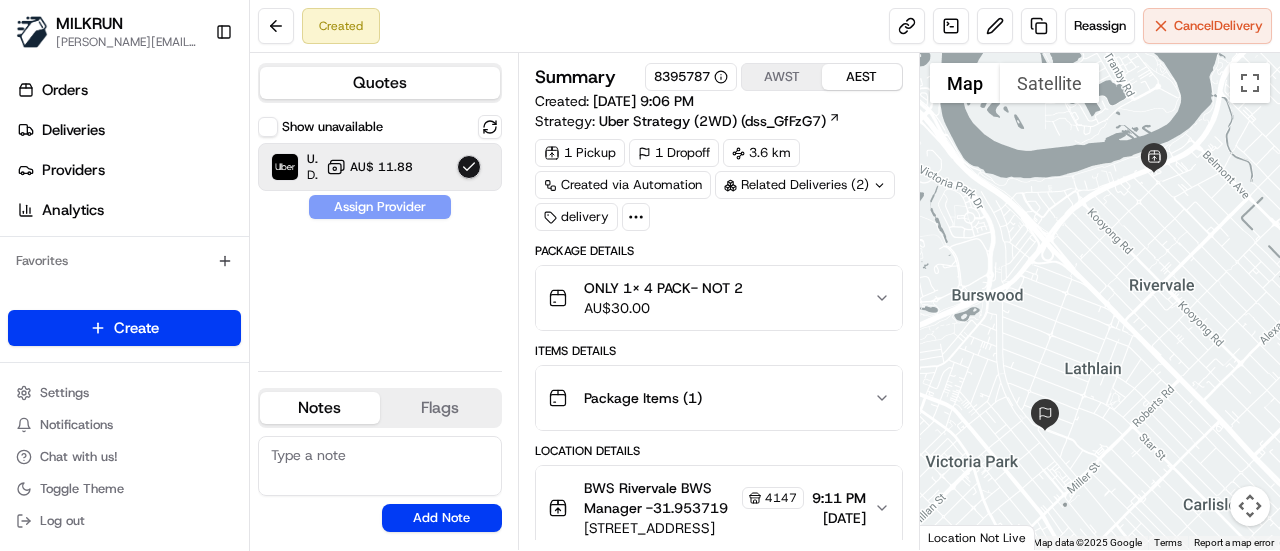 click on "Show unavailable Uber Dropoff ETA   19 minutes AU$   11.88 Assign Provider" at bounding box center [380, 235] 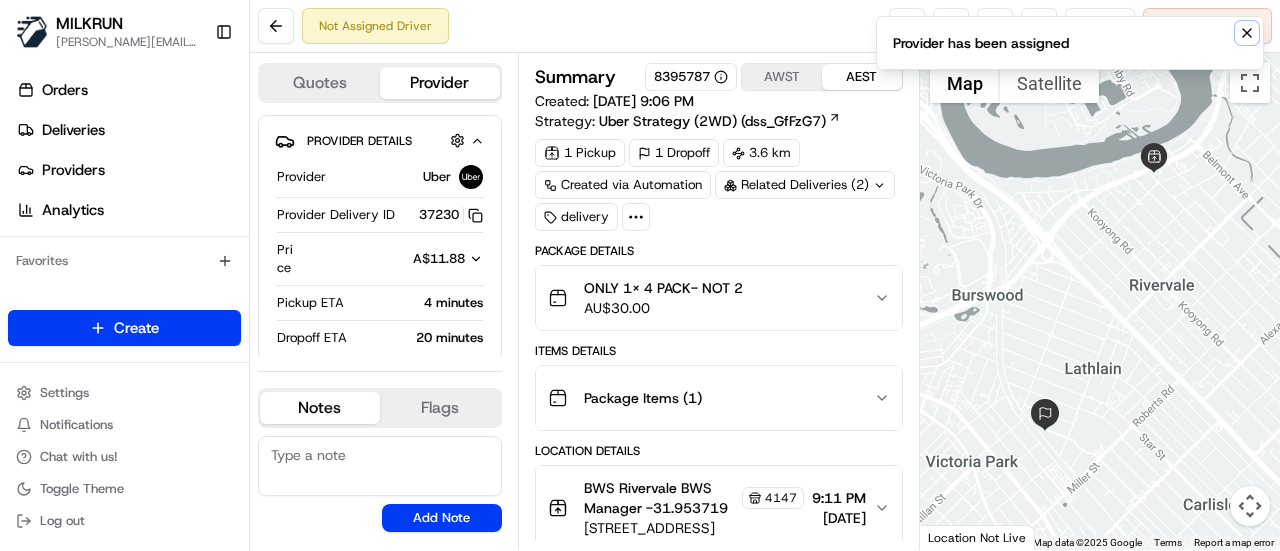 click 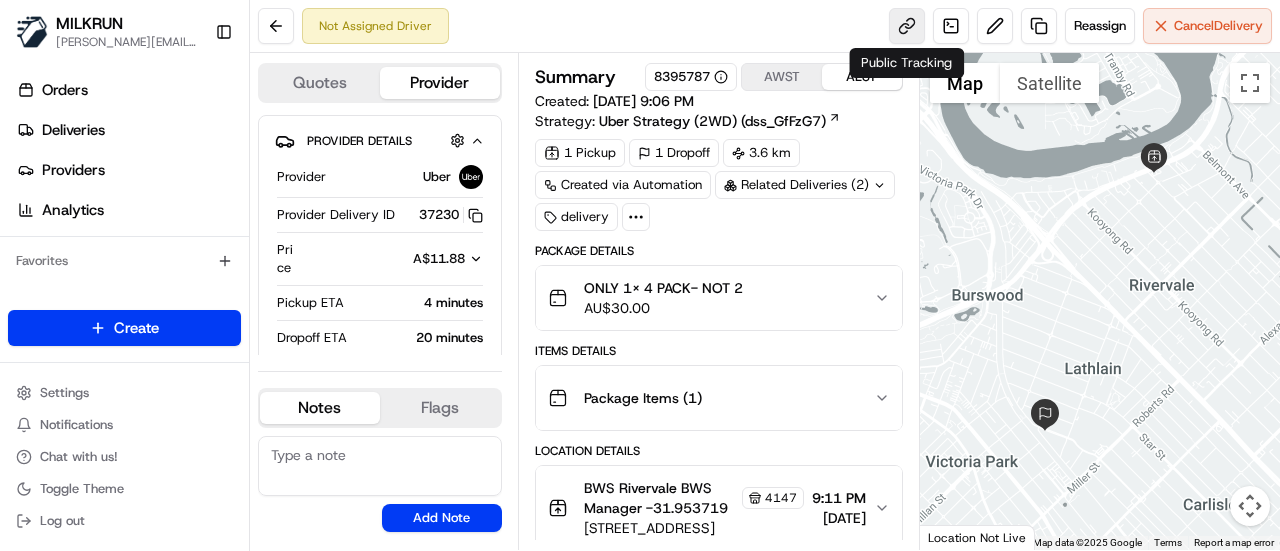 click at bounding box center (907, 26) 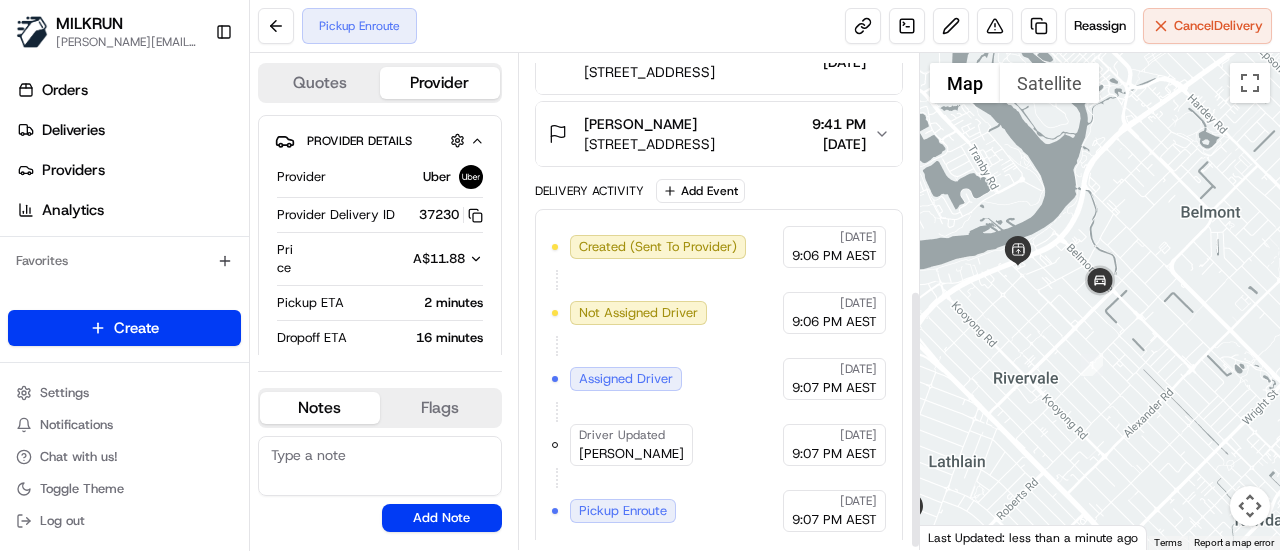scroll, scrollTop: 0, scrollLeft: 0, axis: both 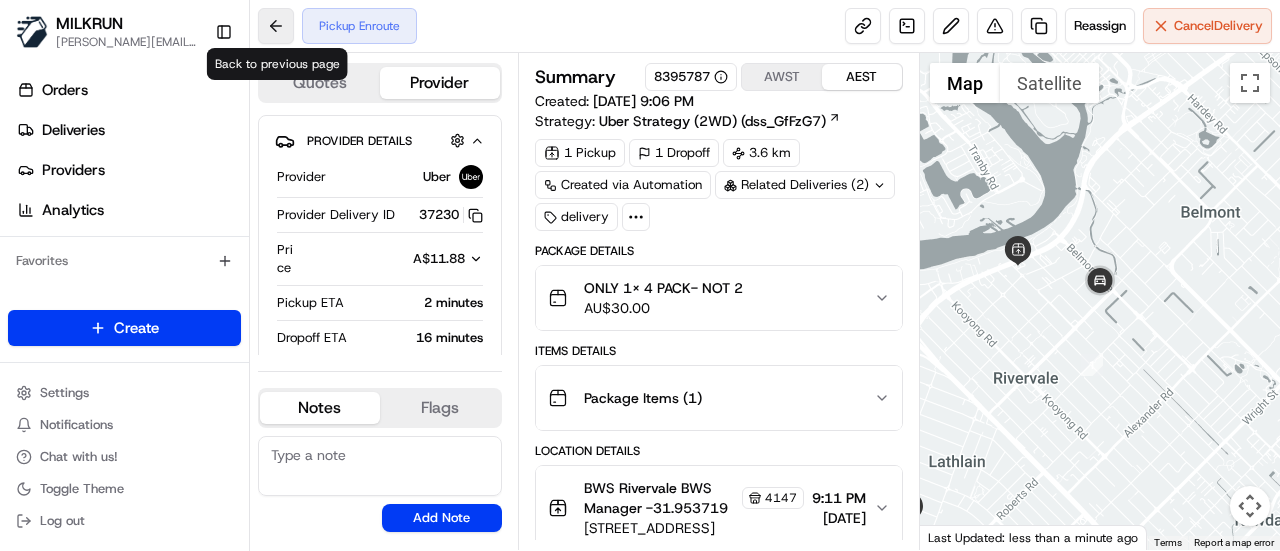 click at bounding box center (276, 26) 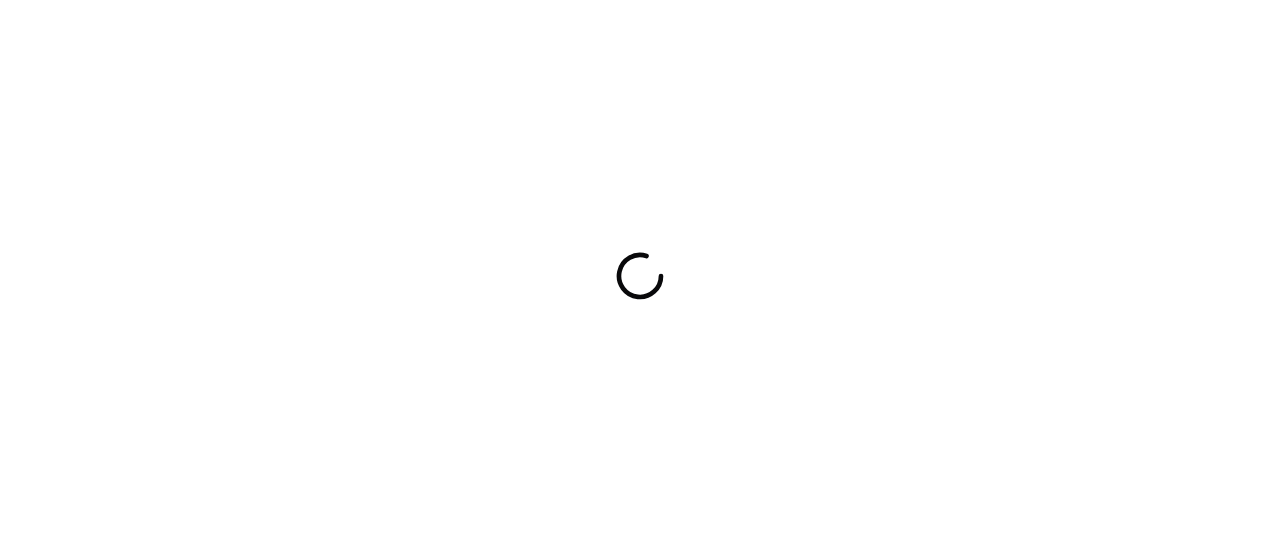 scroll, scrollTop: 0, scrollLeft: 0, axis: both 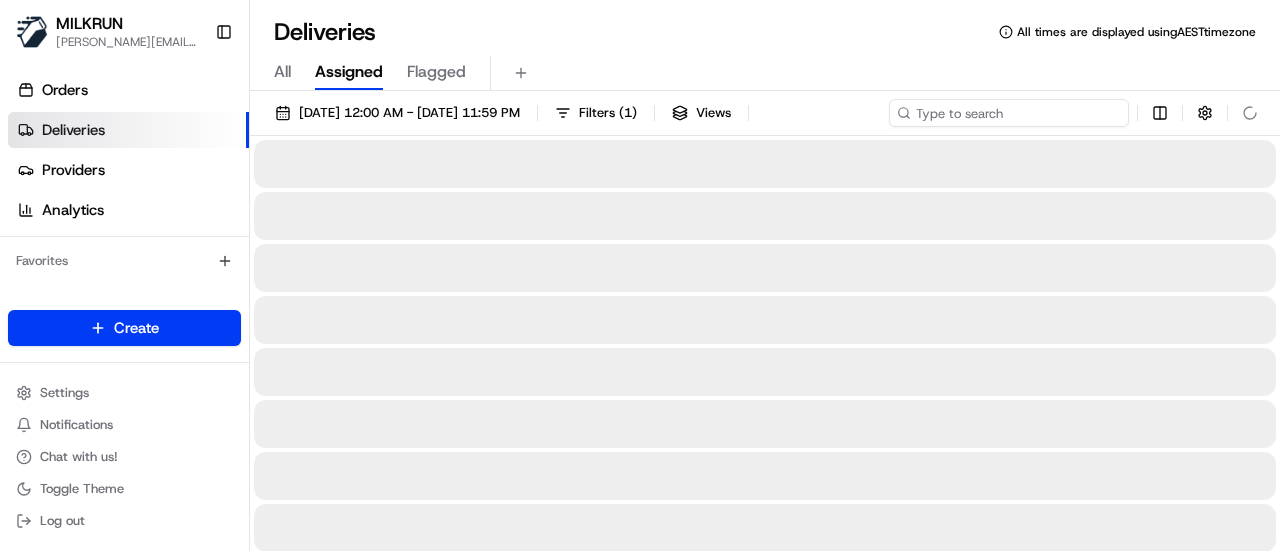click at bounding box center [1009, 113] 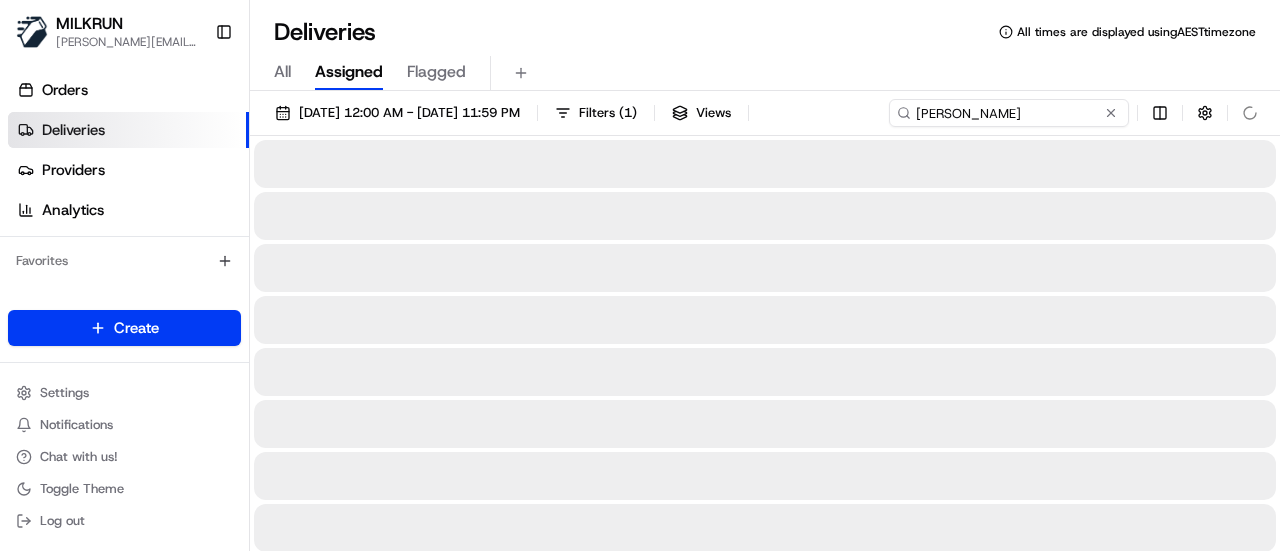 type on "[PERSON_NAME]" 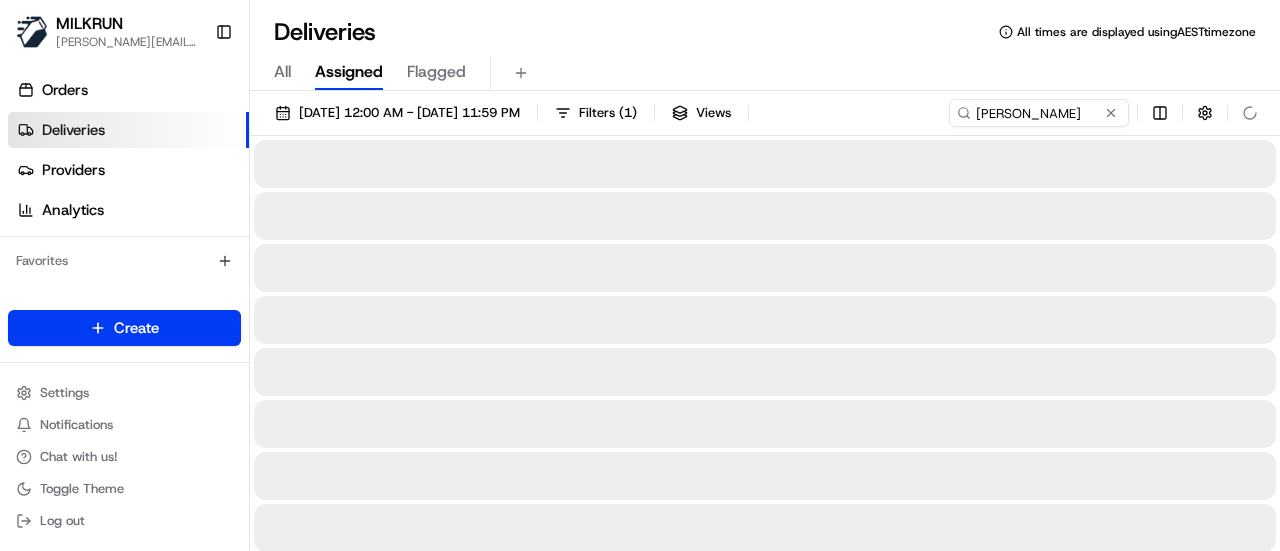 click on "All Assigned Flagged" at bounding box center [765, 69] 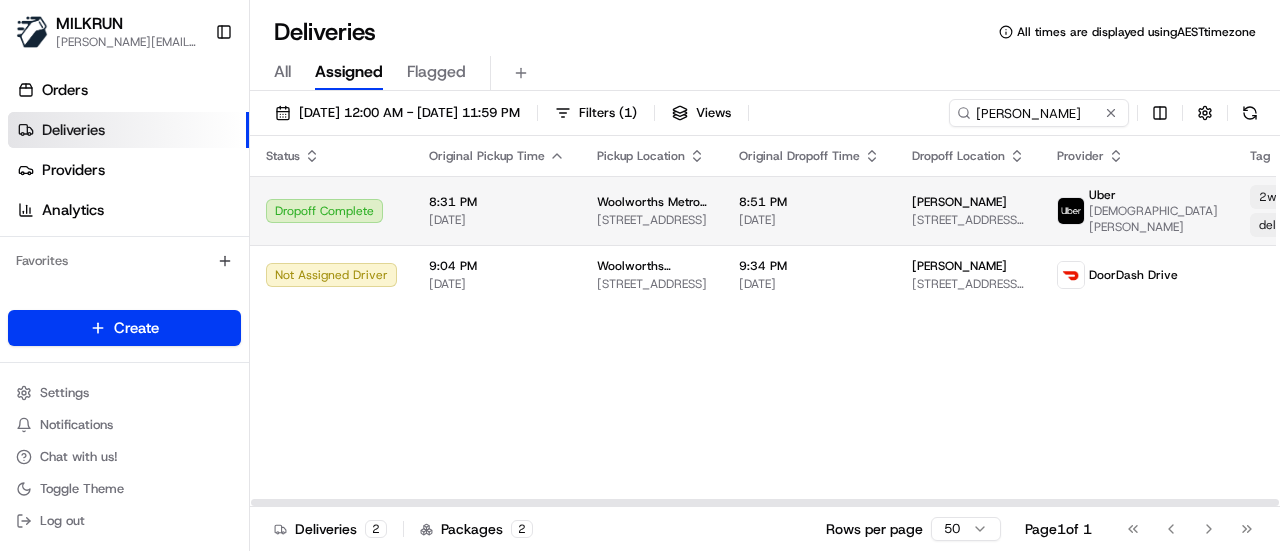 drag, startPoint x: 752, startPoint y: 402, endPoint x: 828, endPoint y: 211, distance: 205.56508 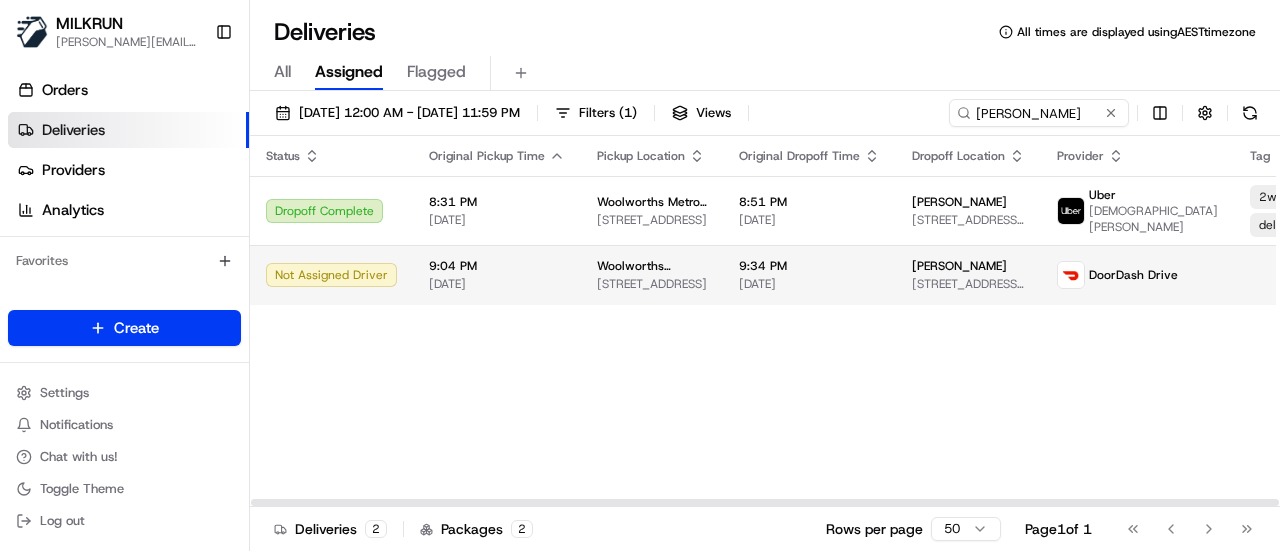 click on "9:34 PM [DATE]" at bounding box center (809, 275) 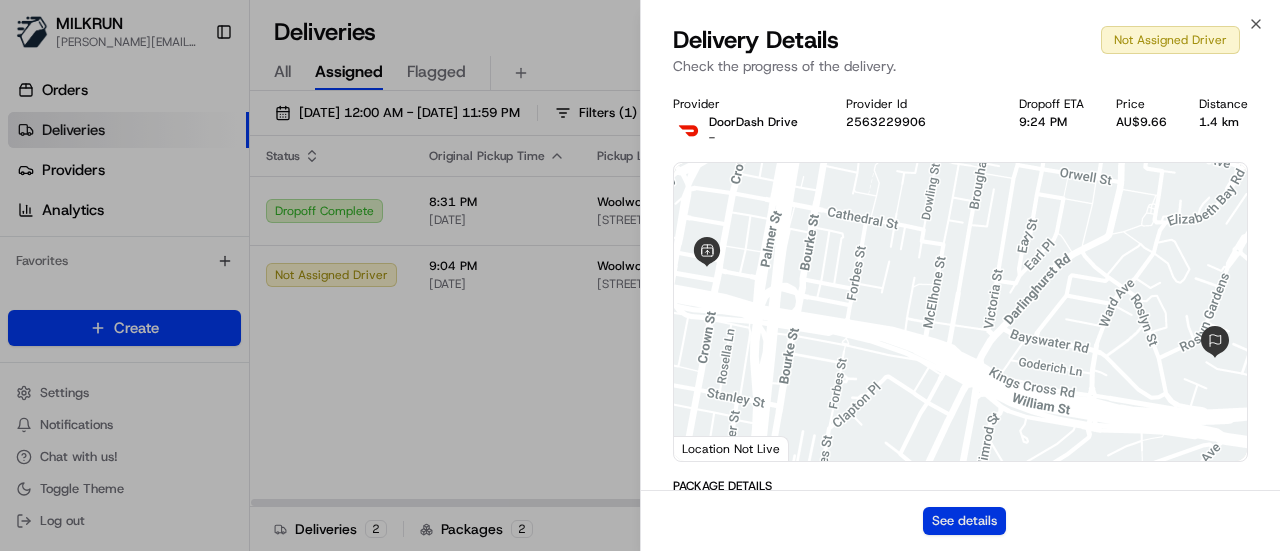 click on "See details" at bounding box center [964, 521] 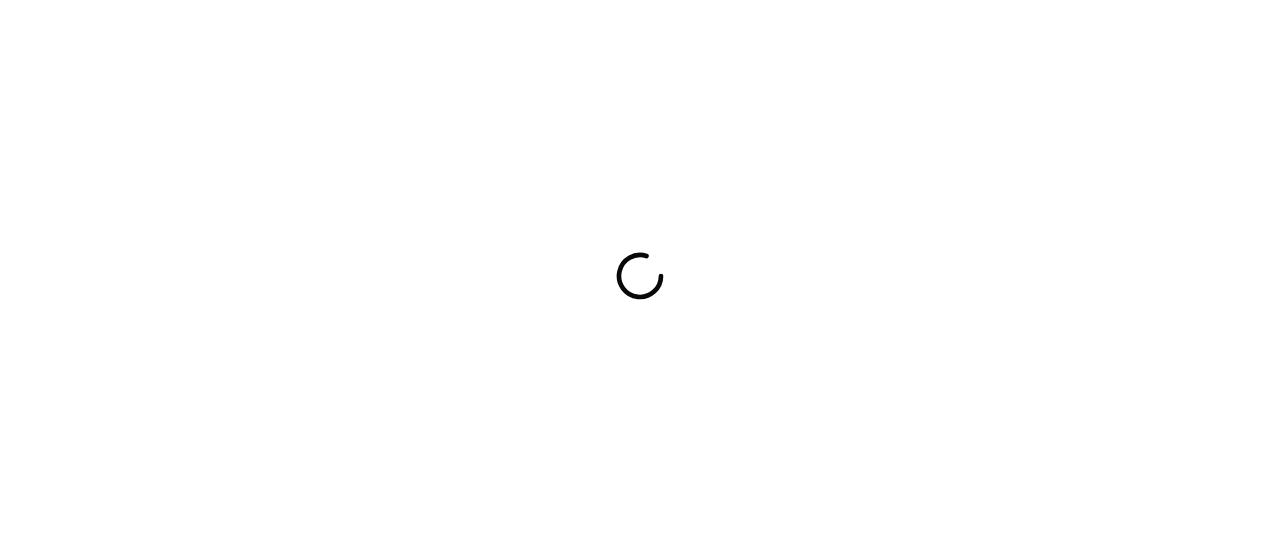 scroll, scrollTop: 0, scrollLeft: 0, axis: both 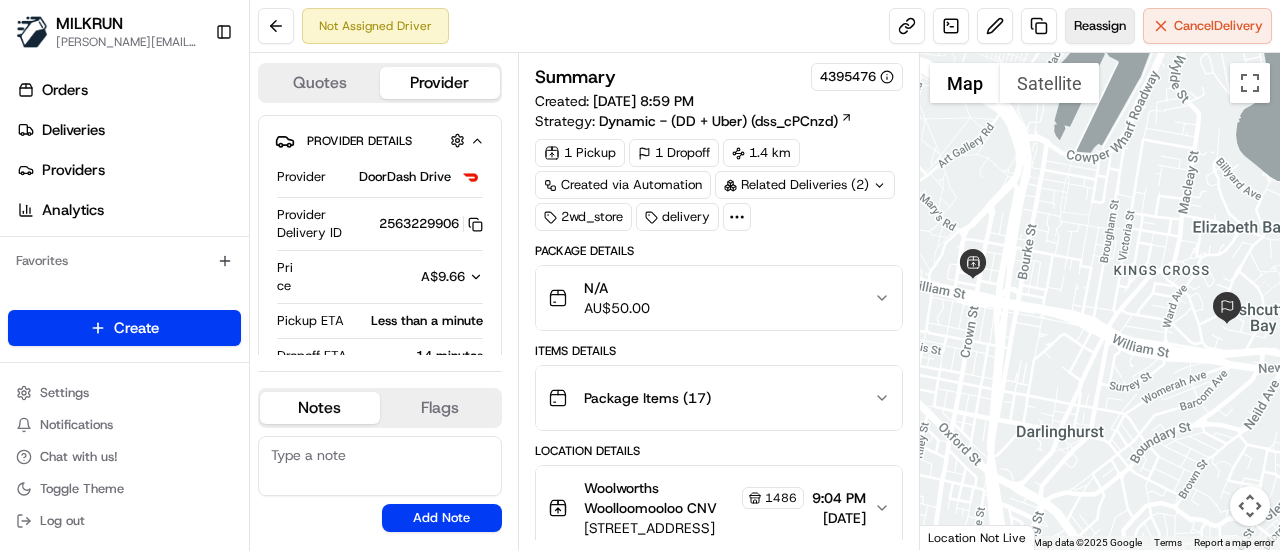 click on "Reassign" at bounding box center (1100, 26) 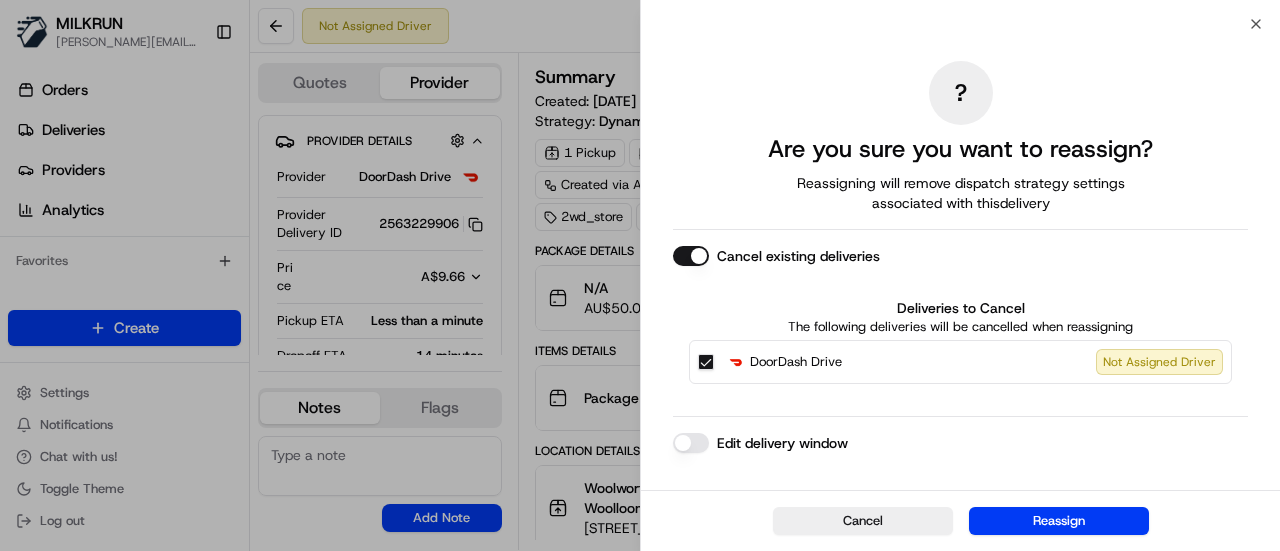 click on "DoorDash Drive Not Assigned Driver" at bounding box center (706, 362) 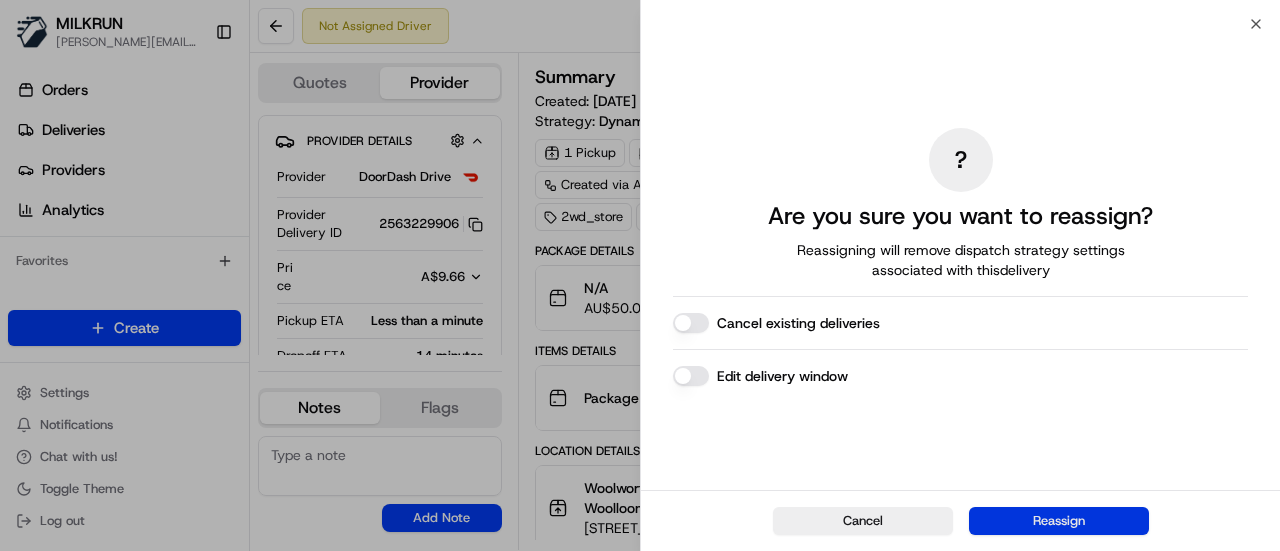 click on "Reassign" at bounding box center (1059, 521) 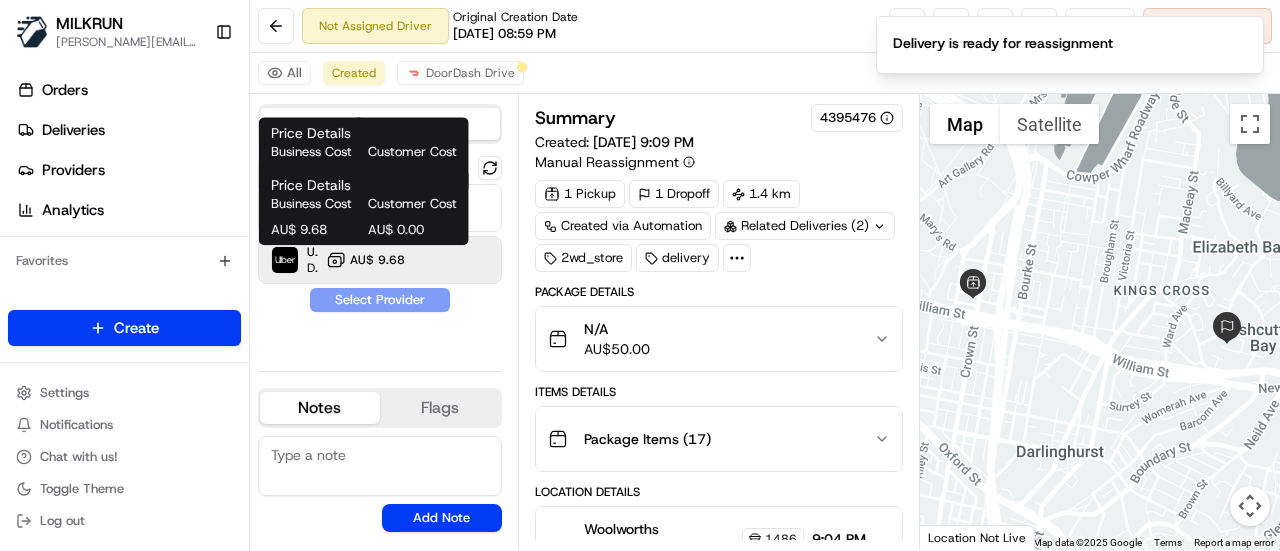 click on "AU$   9.68" at bounding box center [365, 260] 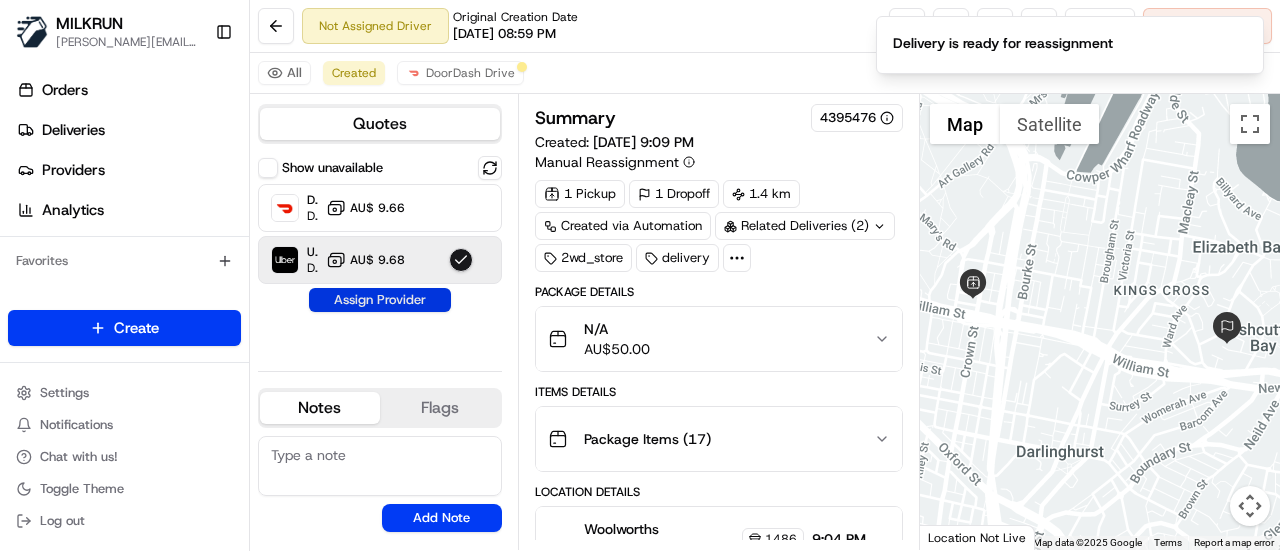 click on "Assign Provider" at bounding box center [380, 300] 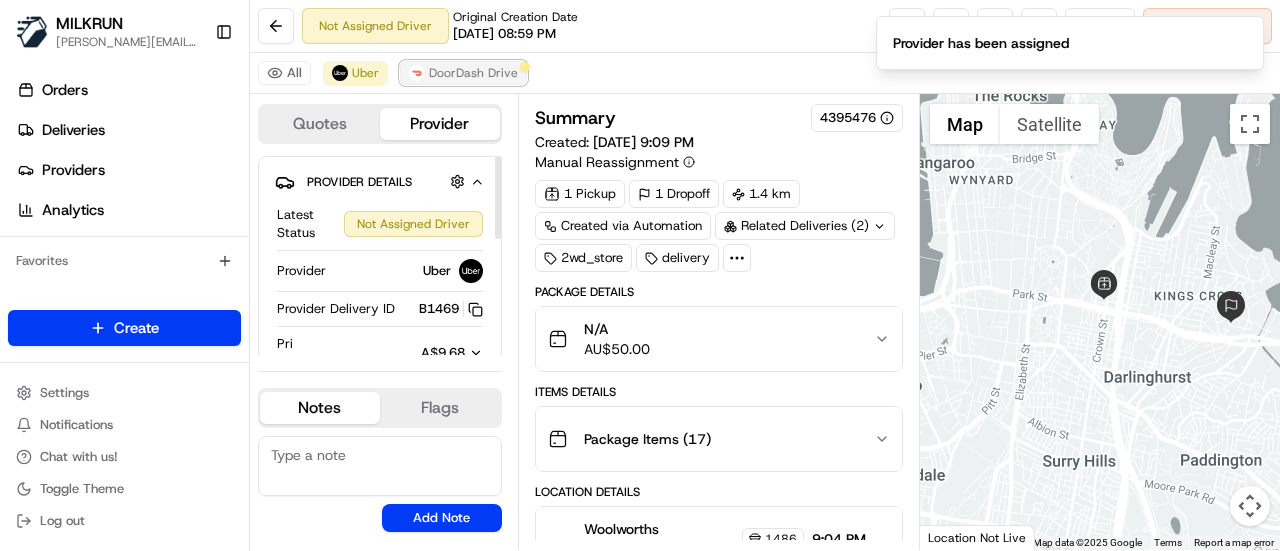 click on "DoorDash Drive" at bounding box center (473, 73) 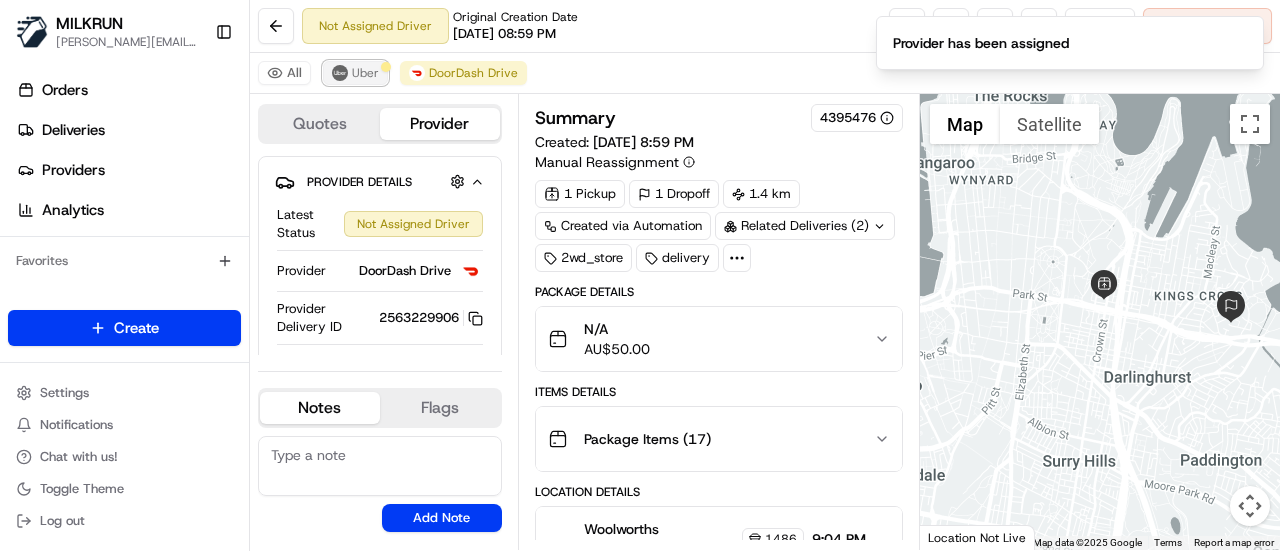 click on "Uber" at bounding box center [365, 73] 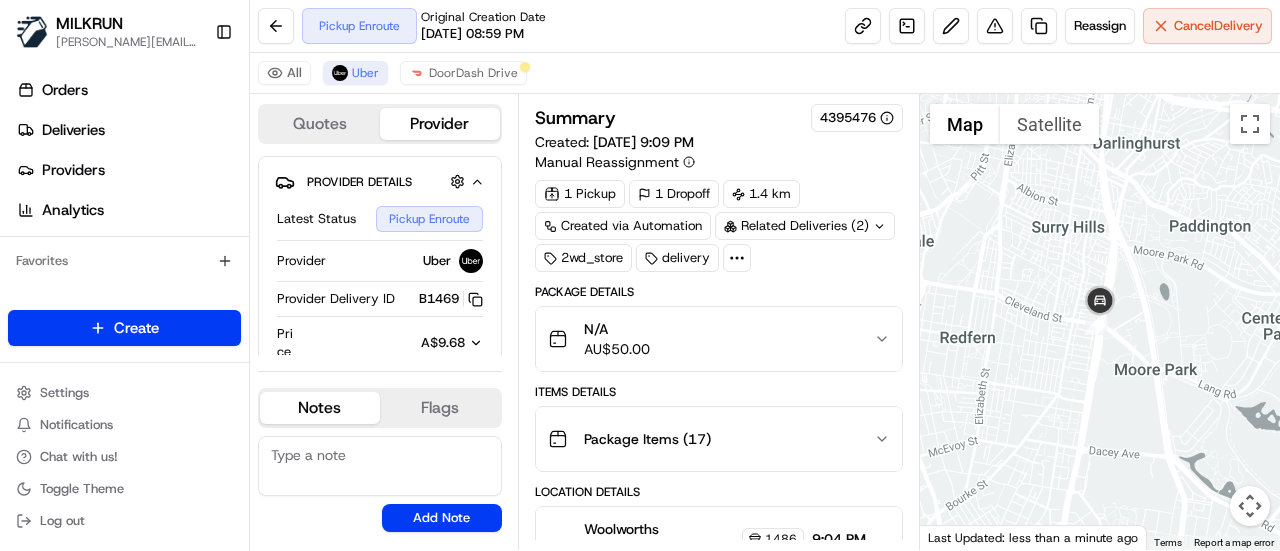click at bounding box center (1100, 322) 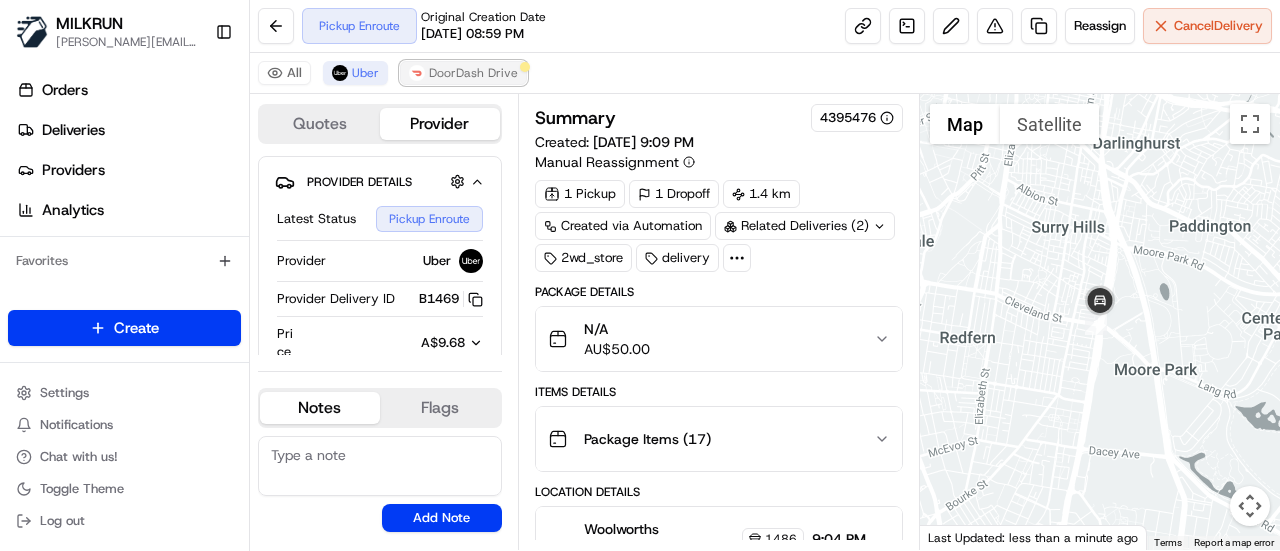 click on "DoorDash Drive" at bounding box center [463, 73] 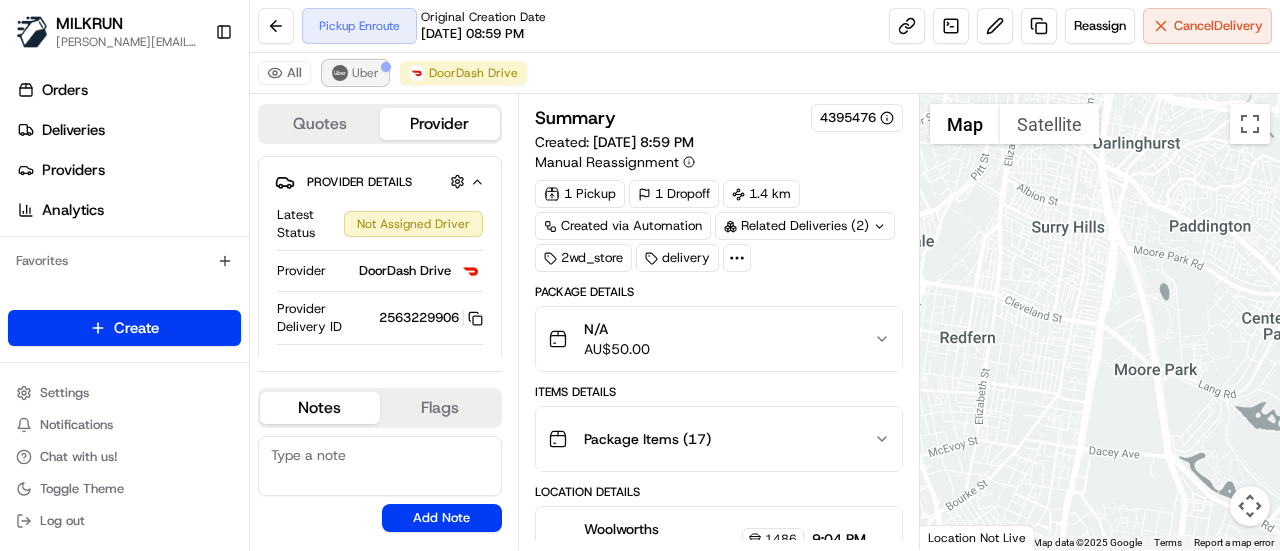 click on "Uber" at bounding box center [365, 73] 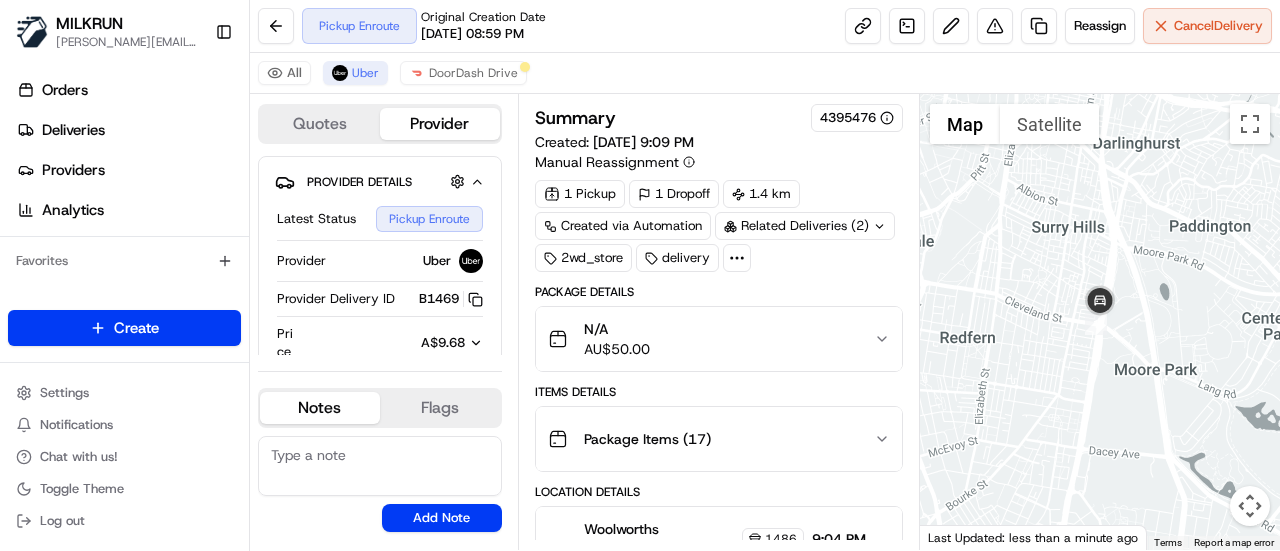 click on "Pickup Enroute Original Creation Date 07/12/2025 08:59 PM Reassign Cancel  Delivery" at bounding box center [765, 26] 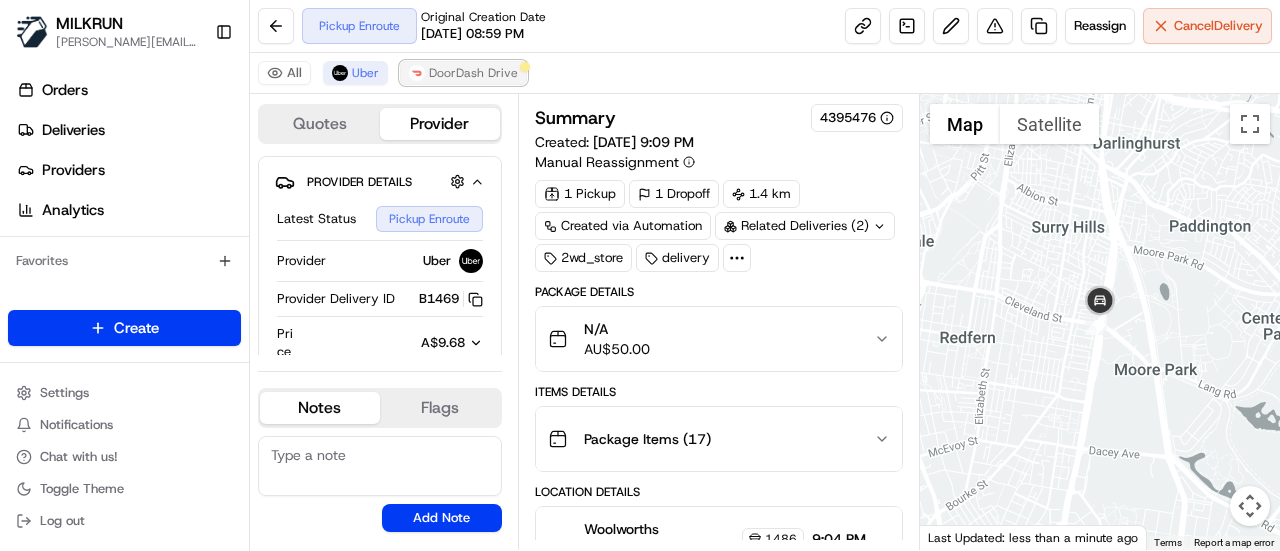click on "DoorDash Drive" at bounding box center [473, 73] 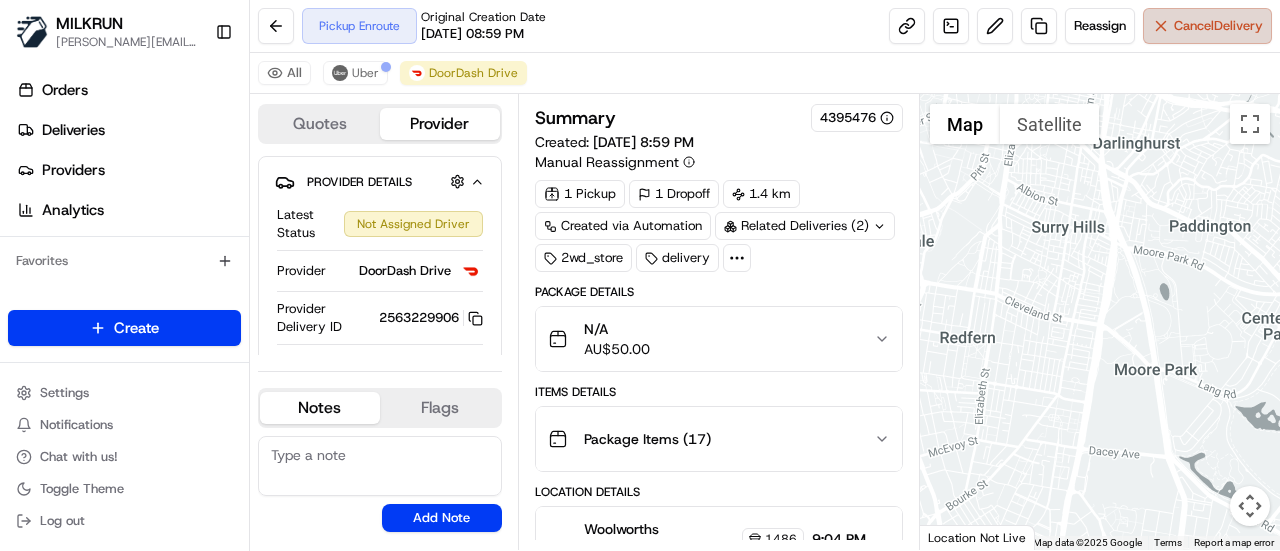 click on "Cancel  Delivery" at bounding box center [1218, 26] 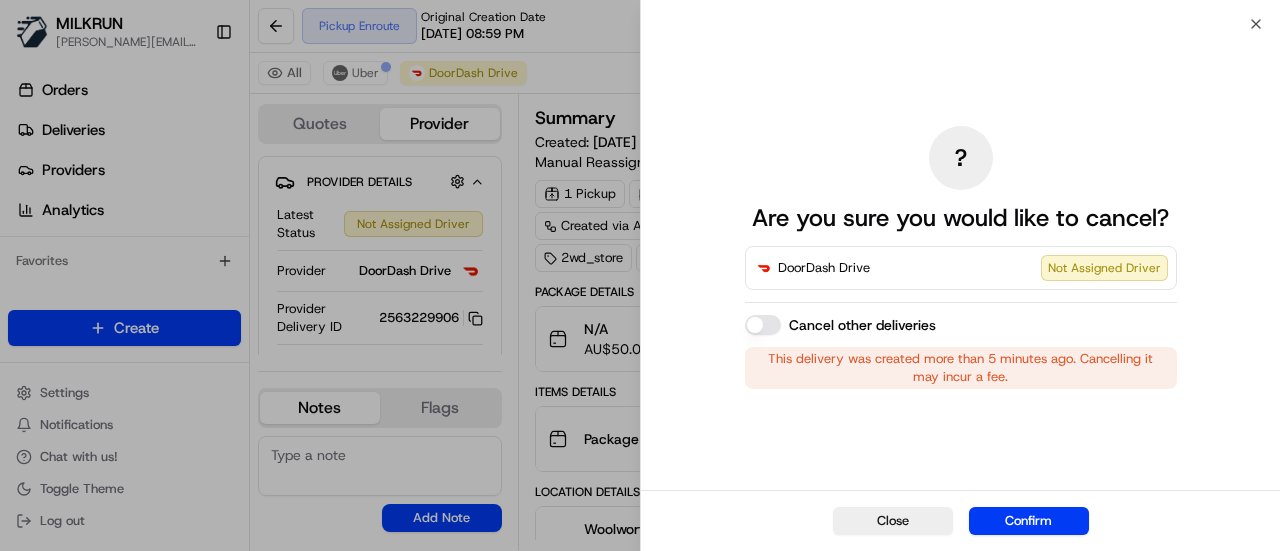 click on "Confirm" at bounding box center (1029, 521) 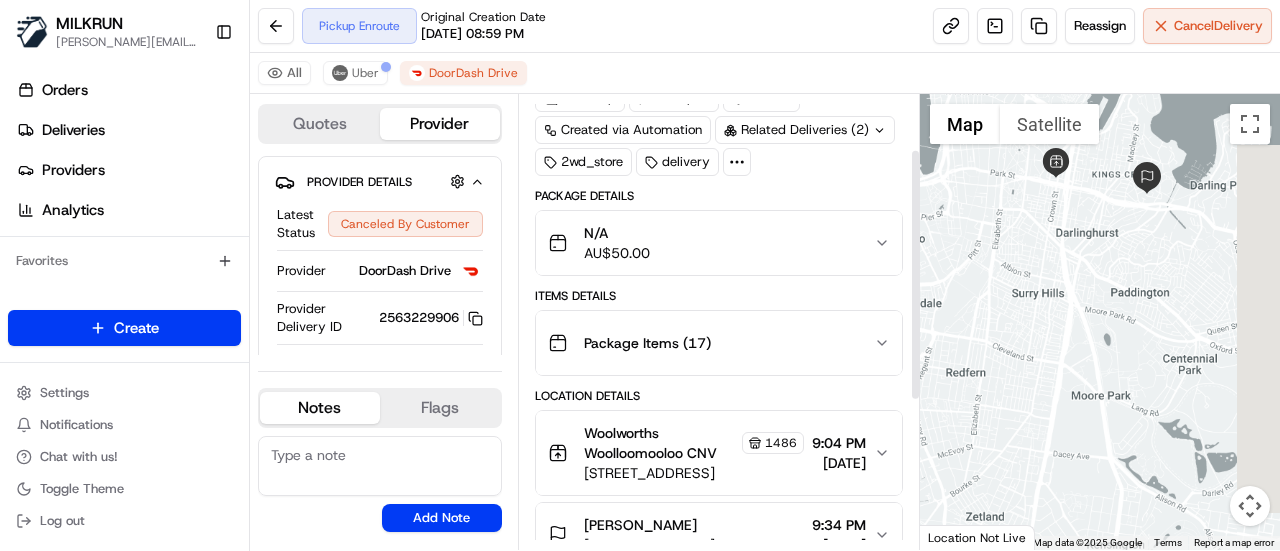 scroll, scrollTop: 100, scrollLeft: 0, axis: vertical 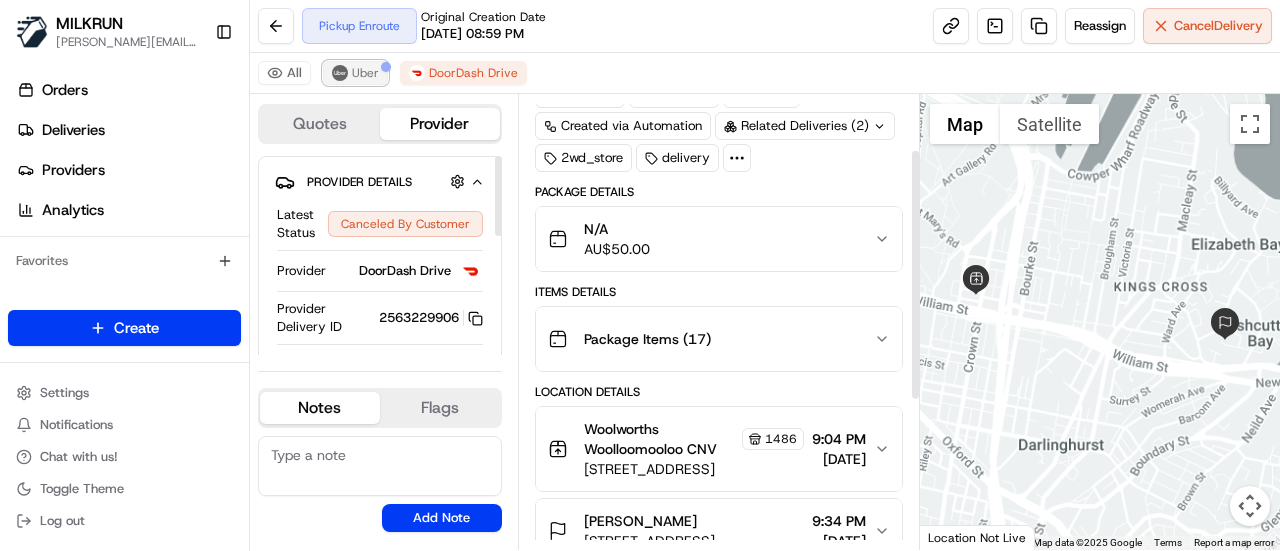 click on "Uber" at bounding box center [365, 73] 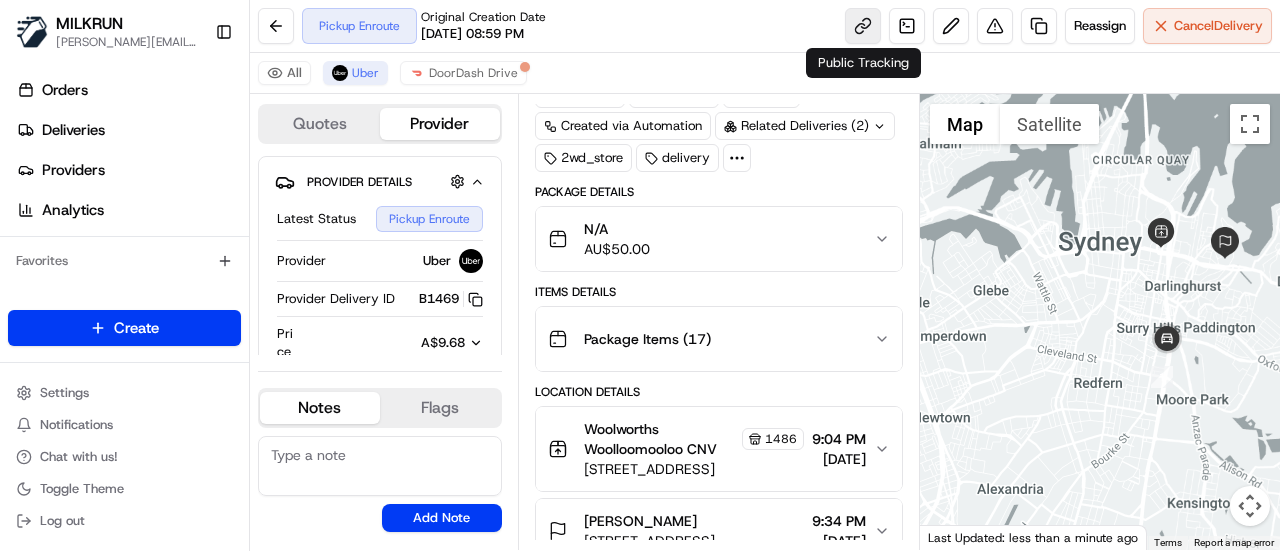 click at bounding box center [863, 26] 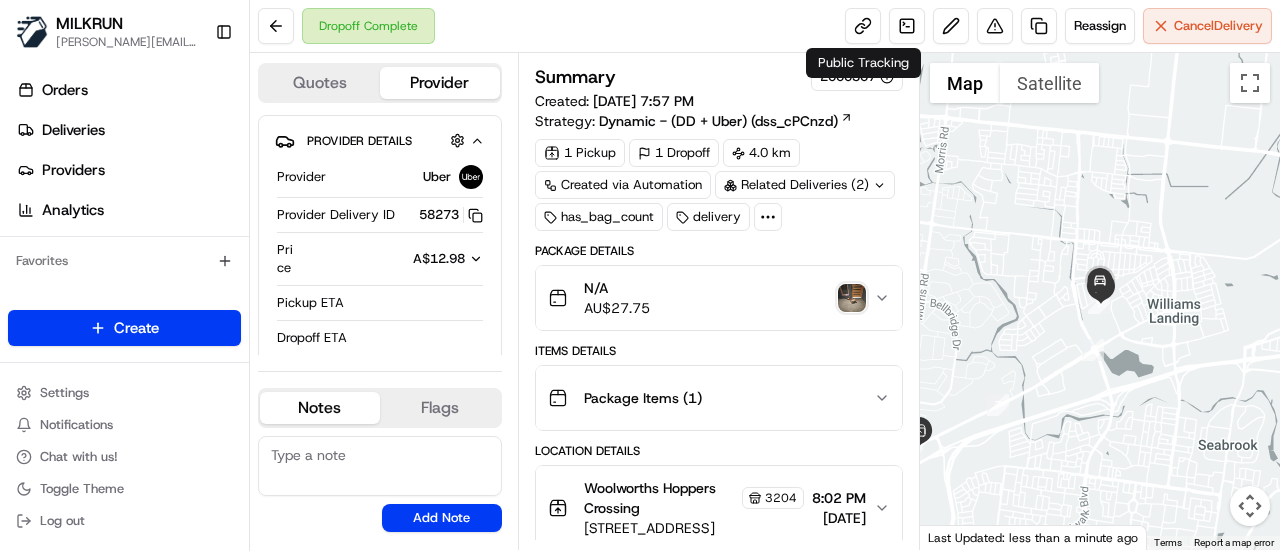 scroll, scrollTop: 0, scrollLeft: 0, axis: both 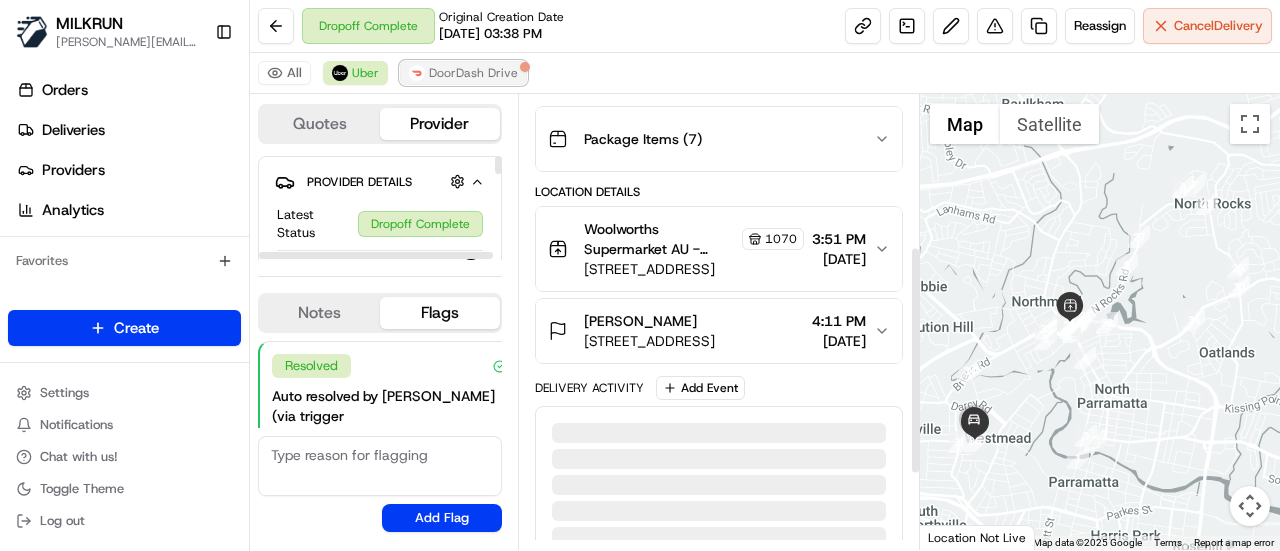 click on "DoorDash Drive" at bounding box center (463, 73) 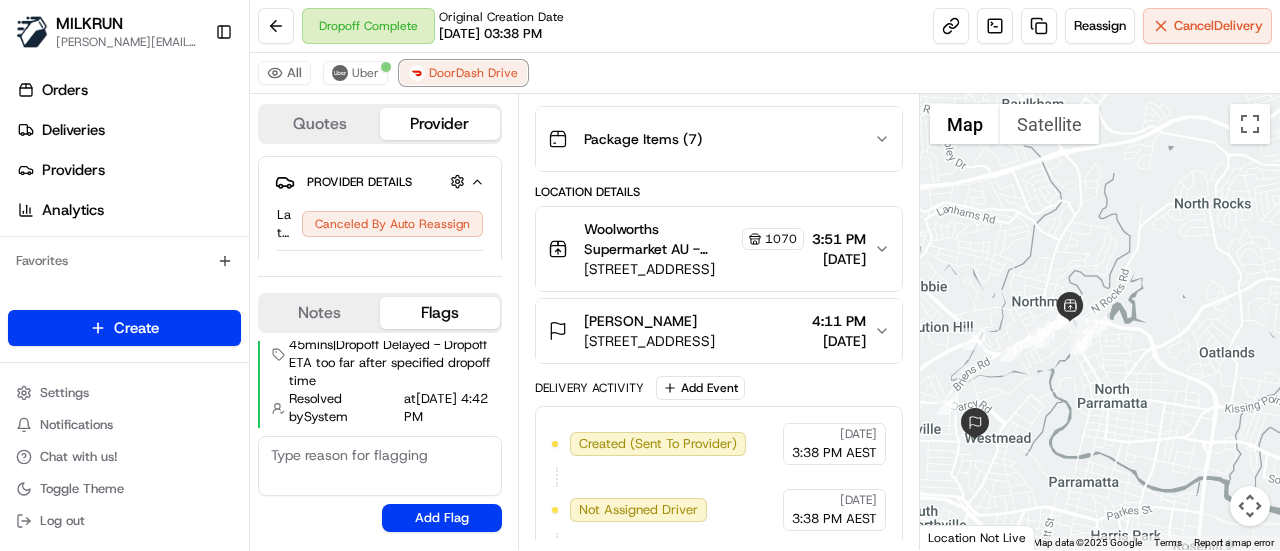 scroll, scrollTop: 600, scrollLeft: 0, axis: vertical 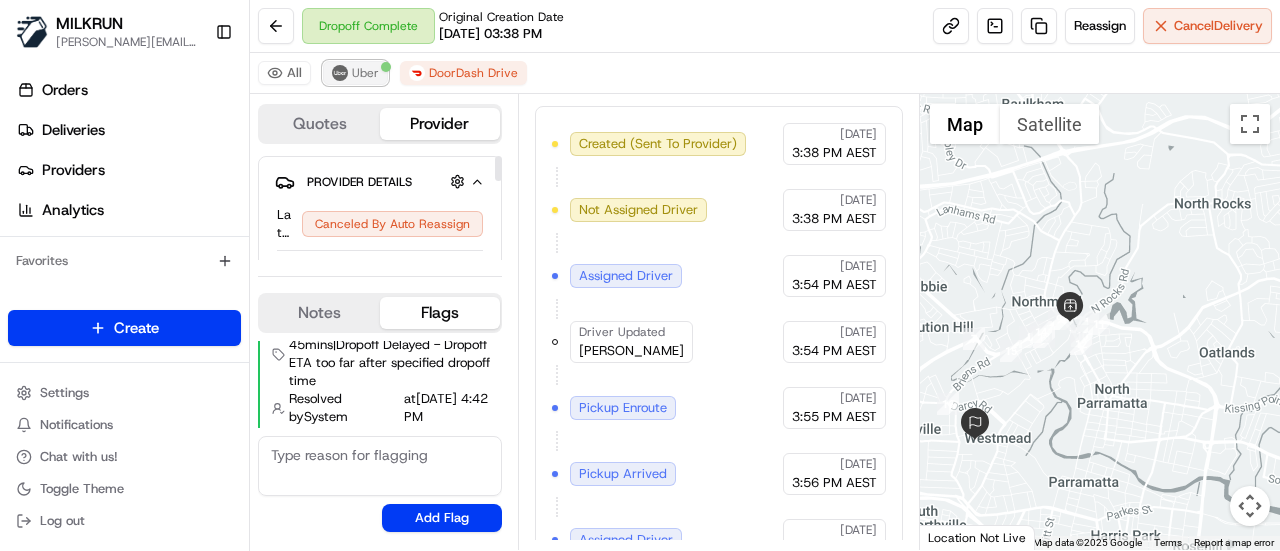 click on "Uber" at bounding box center (365, 73) 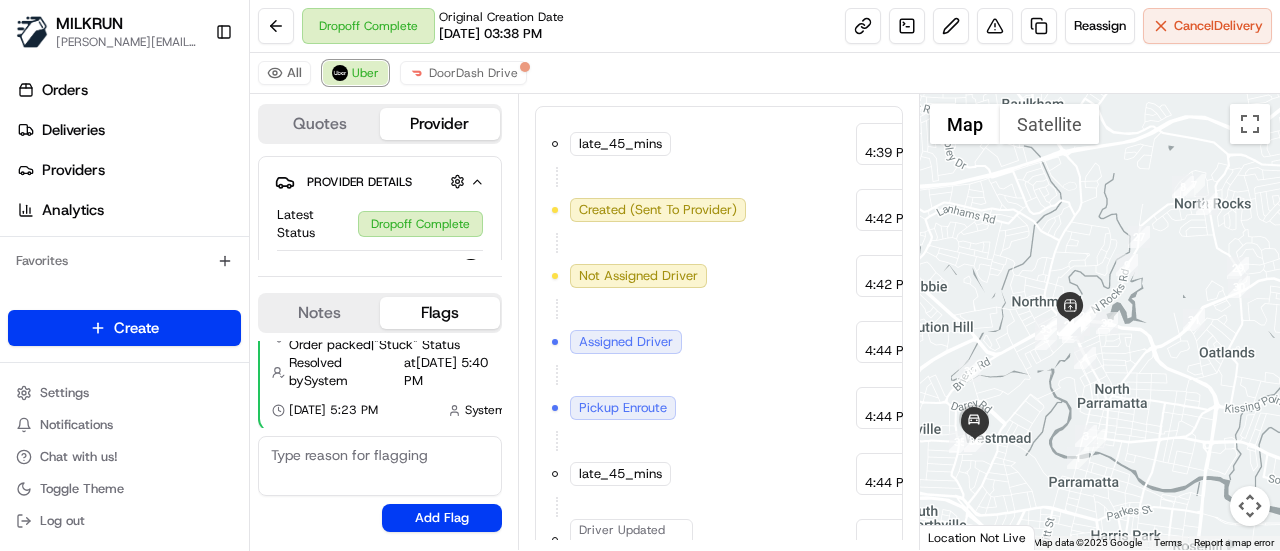 scroll, scrollTop: 384, scrollLeft: 0, axis: vertical 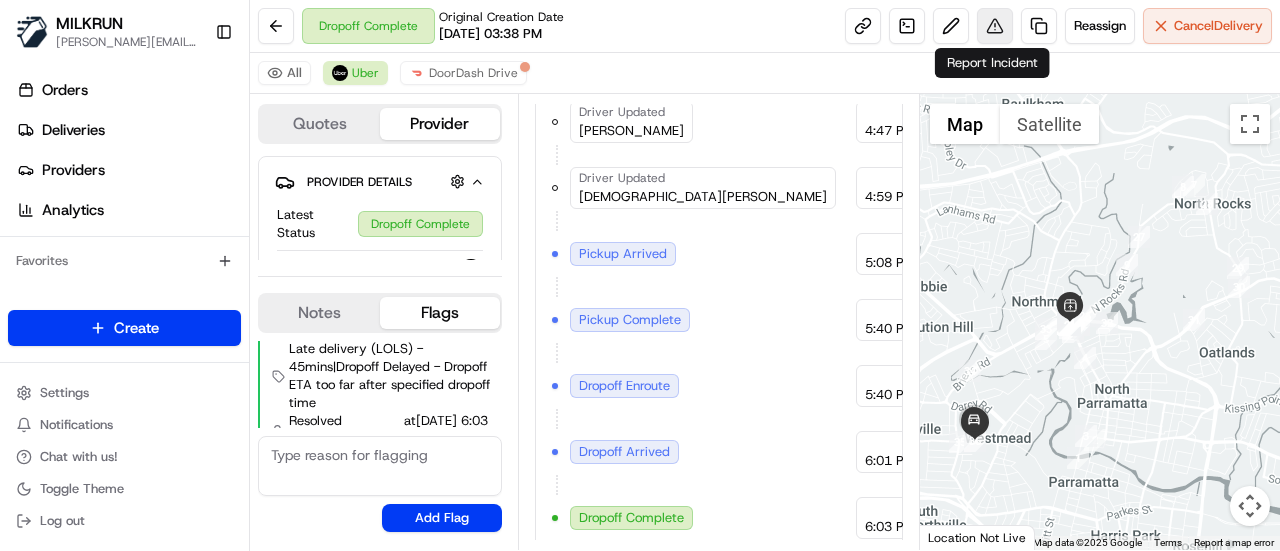 click at bounding box center (995, 26) 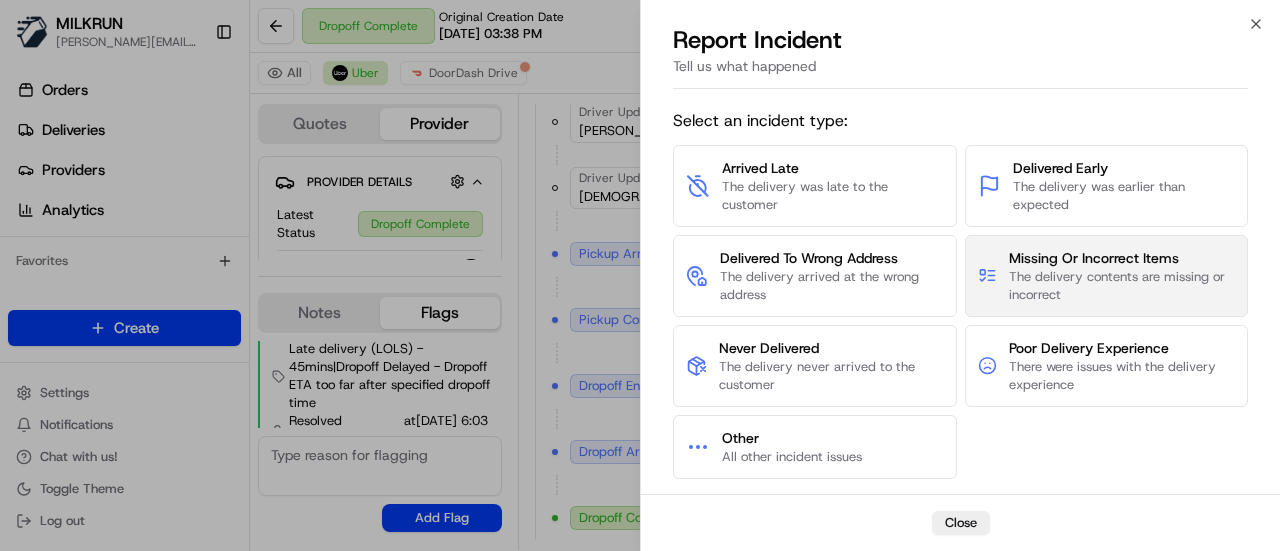click on "The delivery contents are missing or incorrect" at bounding box center (1122, 286) 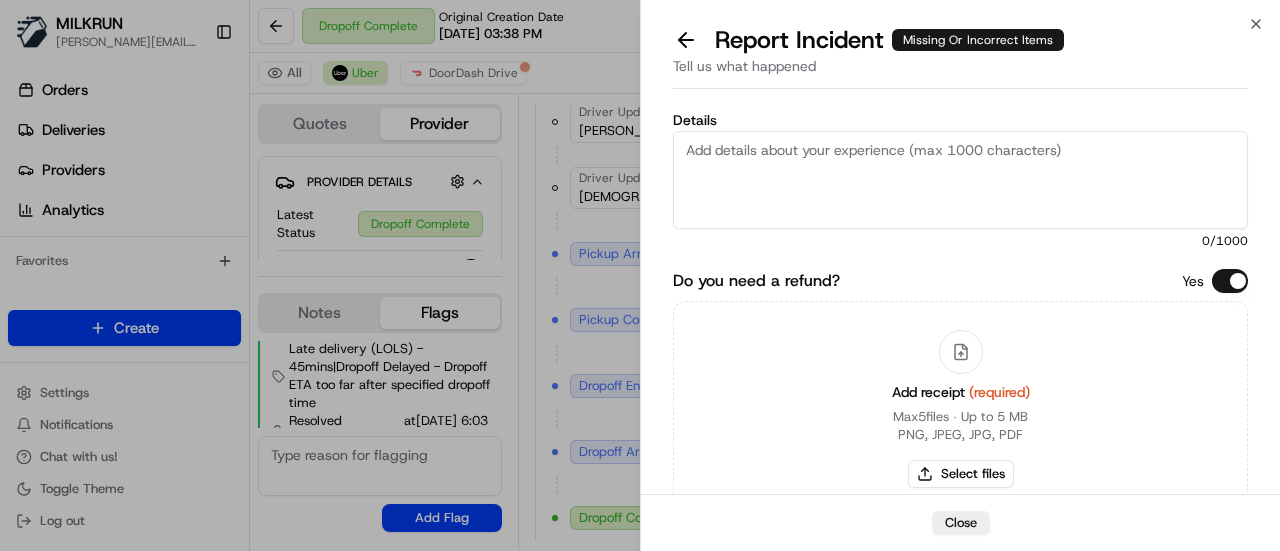 click on "Details" at bounding box center [960, 180] 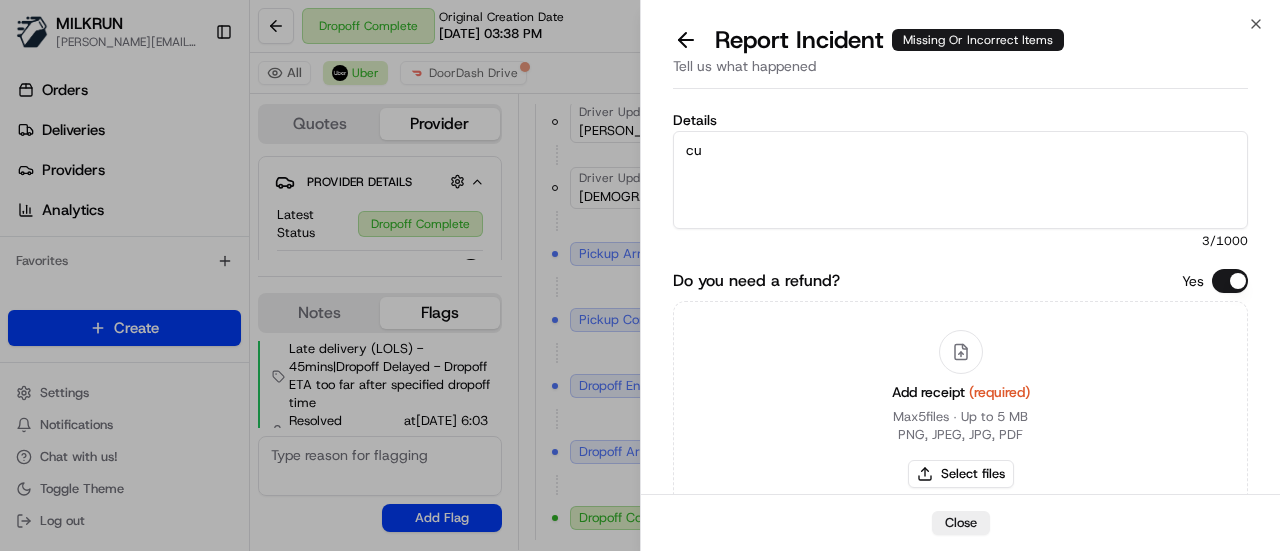 type on "c" 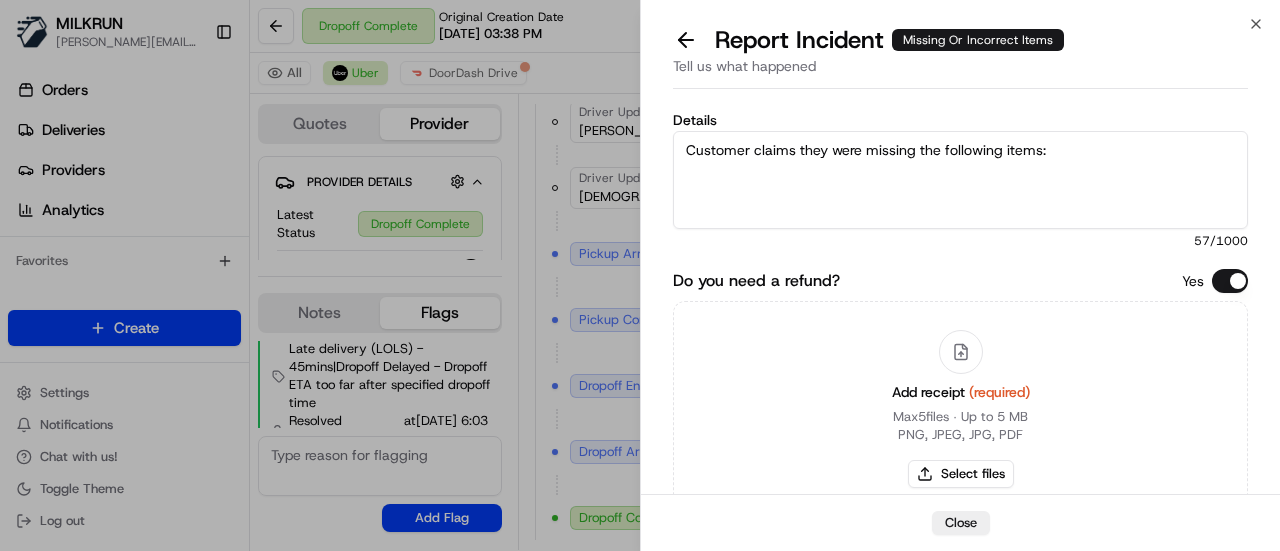 drag, startPoint x: 1243, startPoint y: 171, endPoint x: 1173, endPoint y: 171, distance: 70 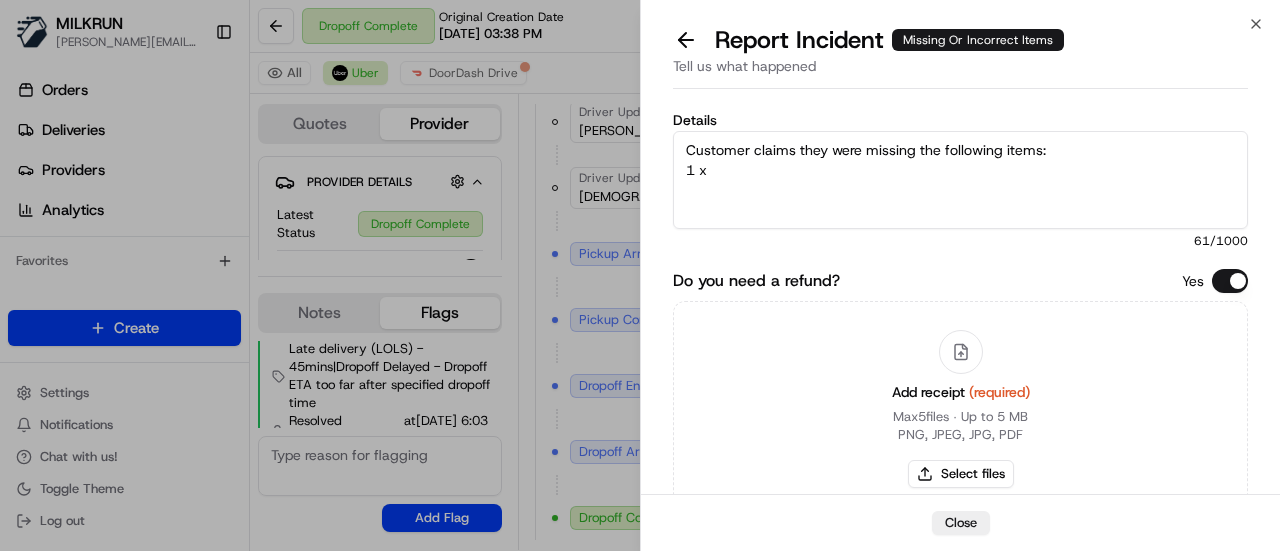 paste on "OAK Strawberry Flavoured Milk 600mL
$3.75" 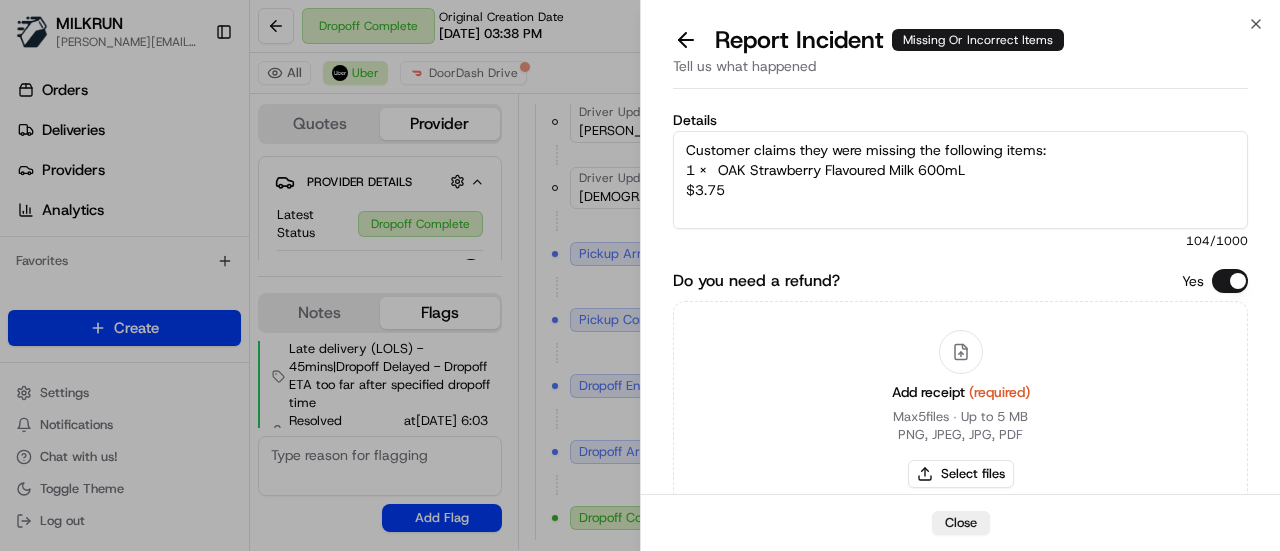 paste on "*Woolworths 10 Beef Sausages 550g
$5.90" 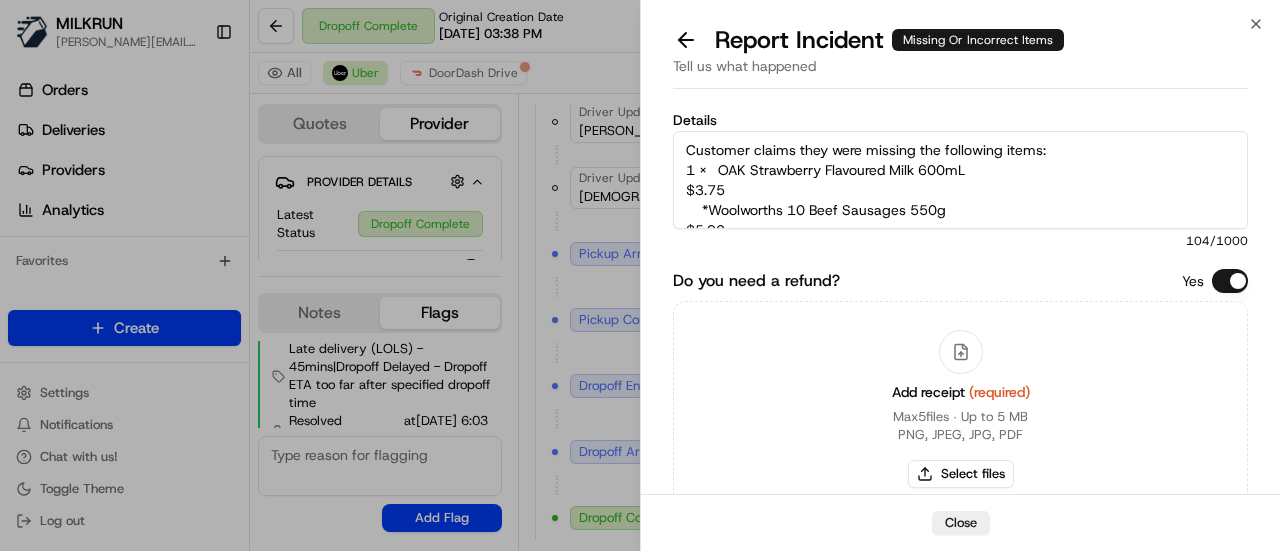 scroll, scrollTop: 12, scrollLeft: 0, axis: vertical 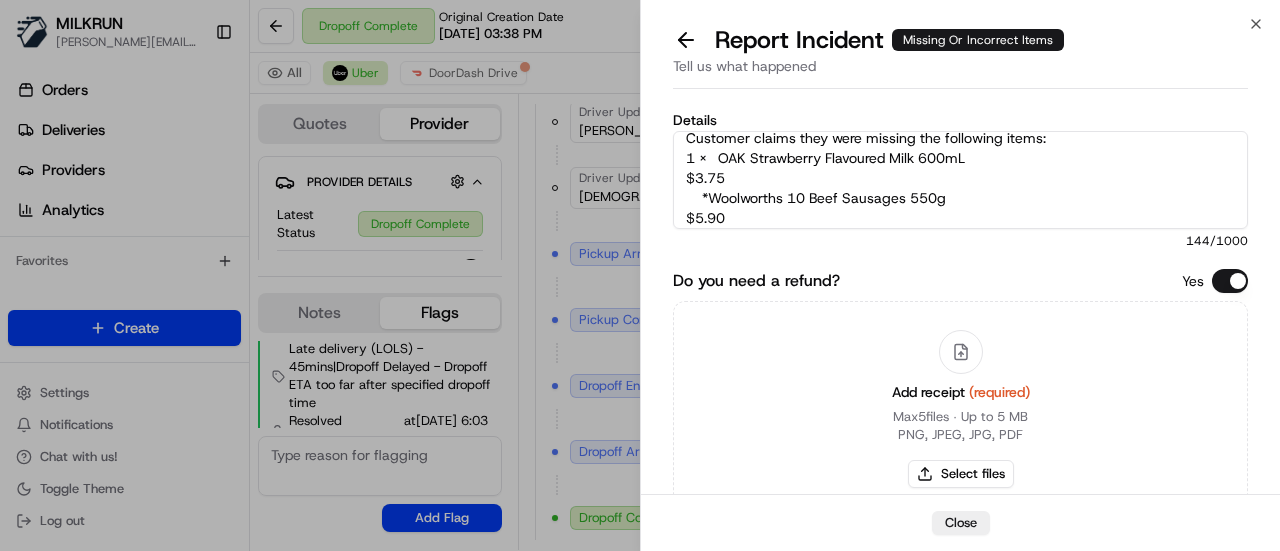 click on "Customer claims they were missing the following items:
1 x 	OAK Strawberry Flavoured Milk 600mL
$3.75
*Woolworths 10 Beef Sausages 550g
$5.90" at bounding box center (960, 180) 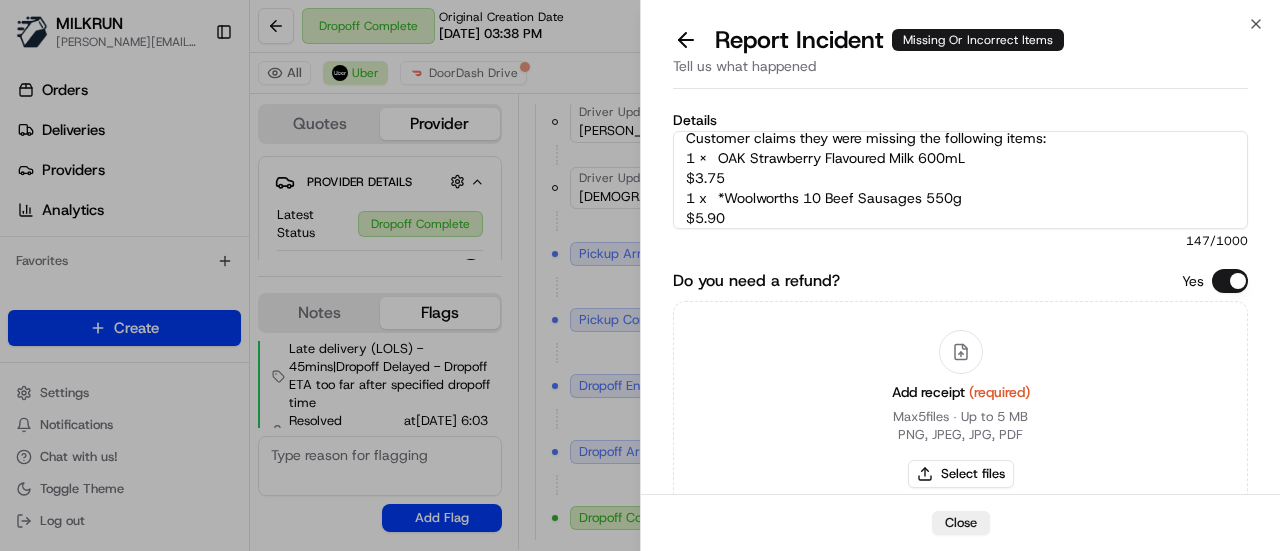 click on "Customer claims they were missing the following items:
1 x 	OAK Strawberry Flavoured Milk 600mL
$3.75
1 x	*Woolworths 10 Beef Sausages 550g
$5.90" at bounding box center [960, 180] 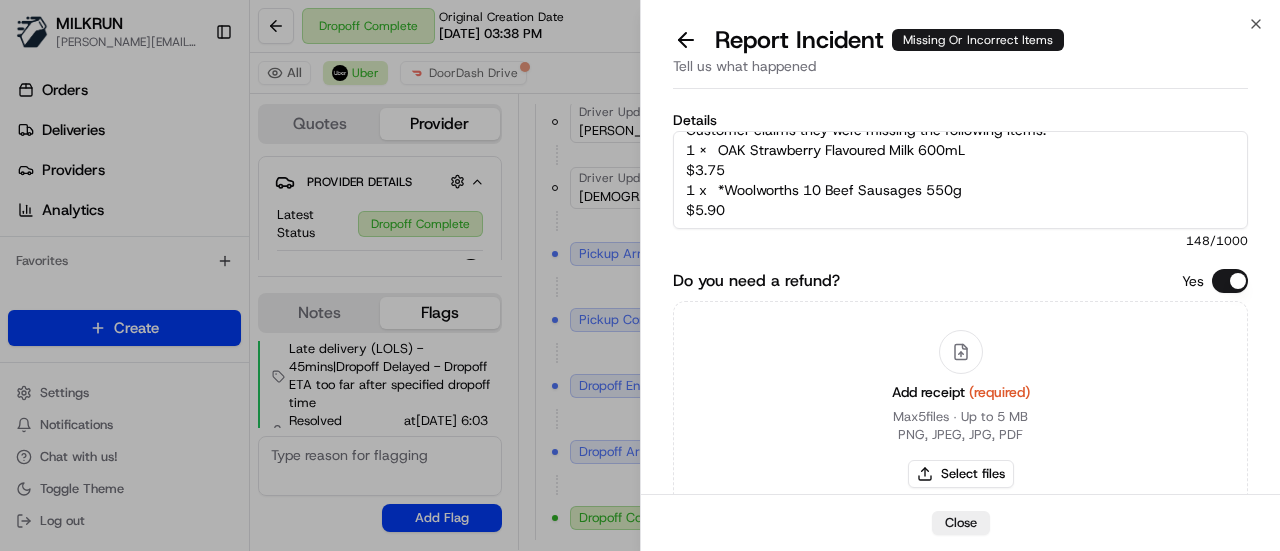 paste on "*[PERSON_NAME] 300g
$6.80" 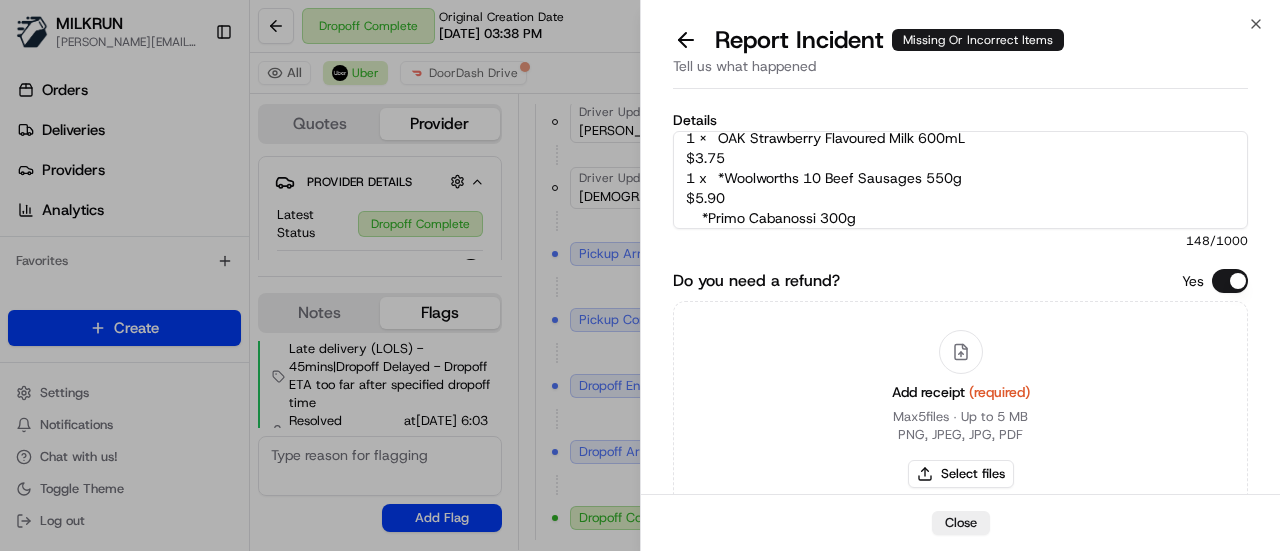 scroll, scrollTop: 52, scrollLeft: 0, axis: vertical 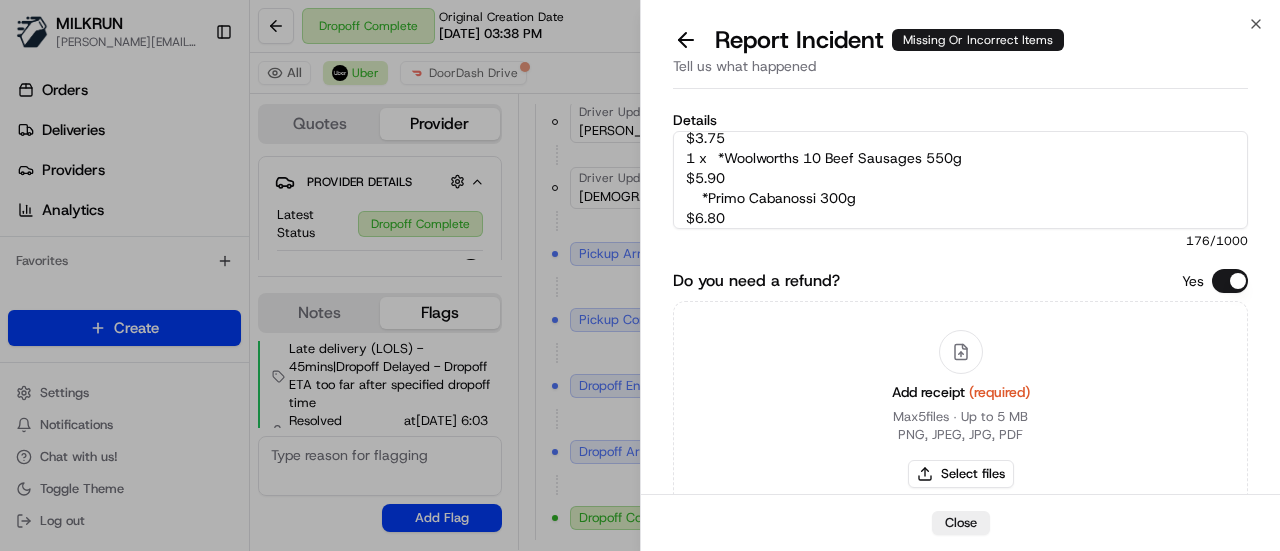click on "Add receipt   (required) Max  5  files ∙ Up to   5 MB PNG, JPEG, JPG, PDF Select files" at bounding box center (960, 409) 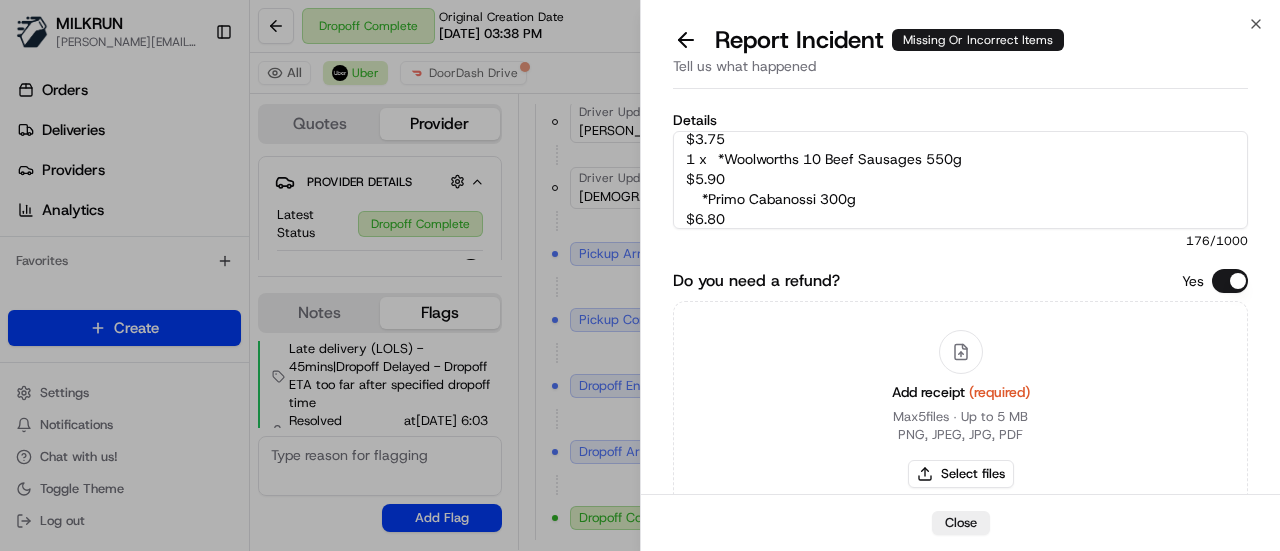 scroll, scrollTop: 80, scrollLeft: 0, axis: vertical 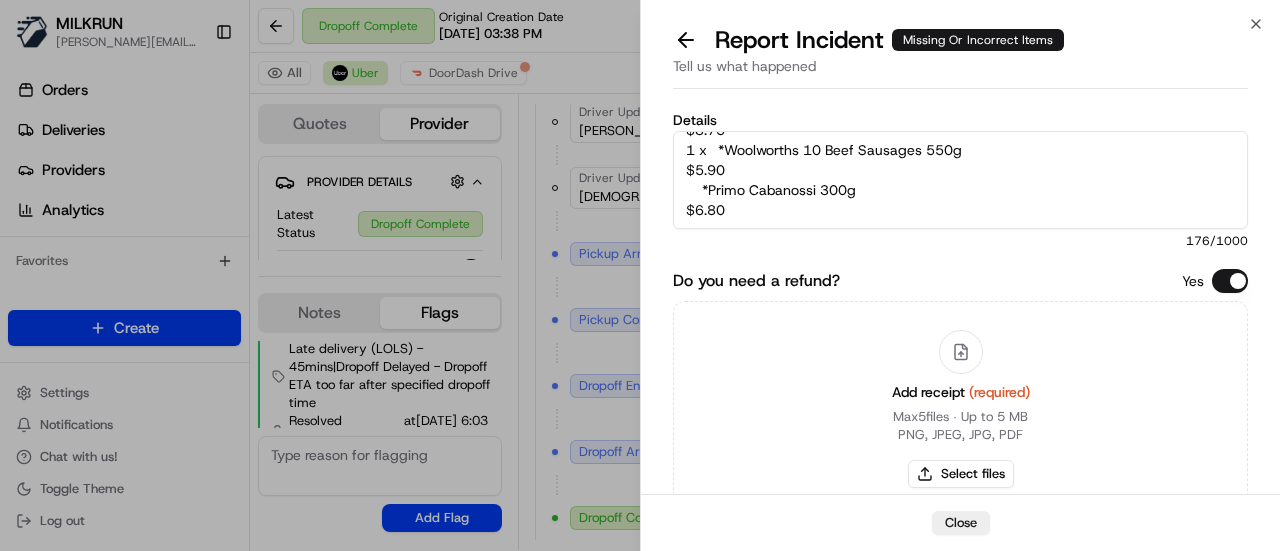 drag, startPoint x: 816, startPoint y: 200, endPoint x: 799, endPoint y: 225, distance: 30.232433 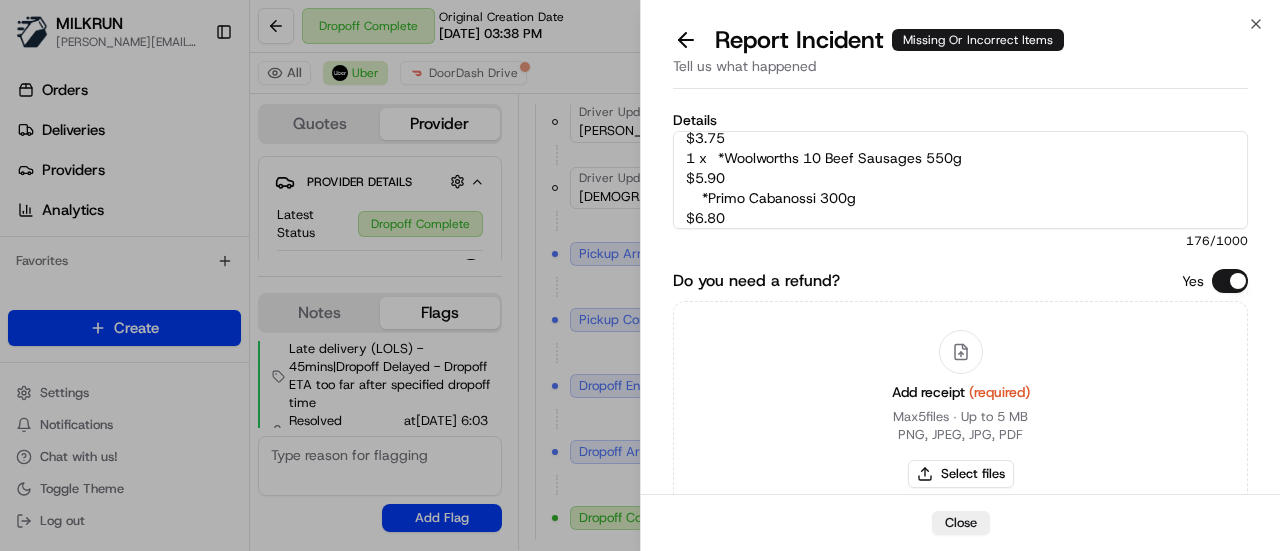 scroll, scrollTop: 80, scrollLeft: 0, axis: vertical 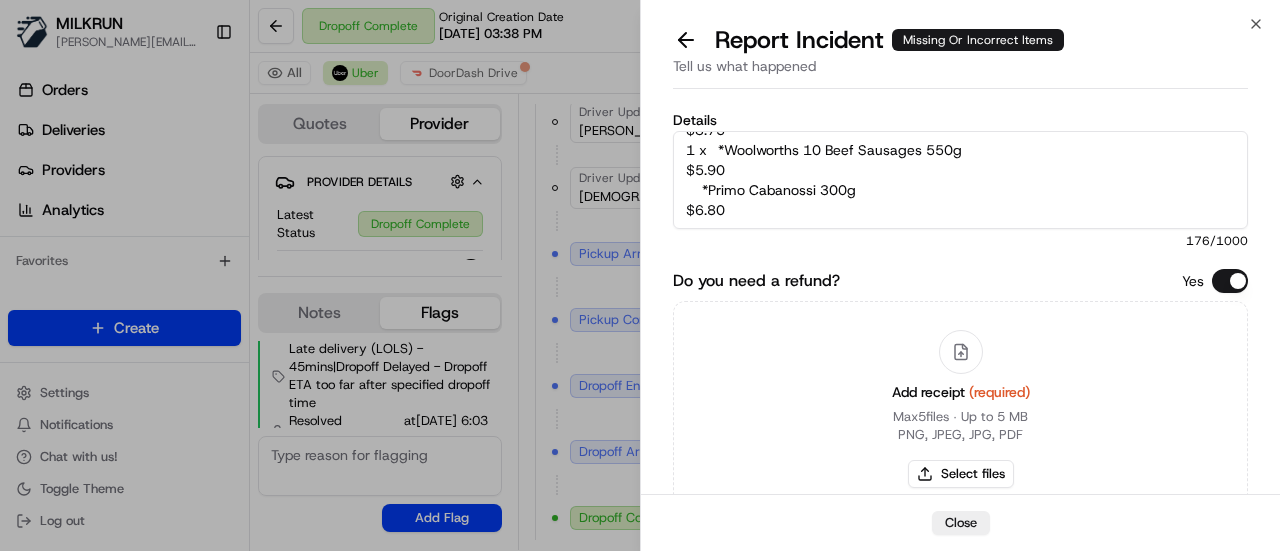 click on "Customer claims they were missing the following items:
1 x 	OAK Strawberry Flavoured Milk 600mL
$3.75
1 x	*Woolworths 10 Beef Sausages 550g
$5.90
*Primo Cabanossi 300g
$6.80" at bounding box center [960, 180] 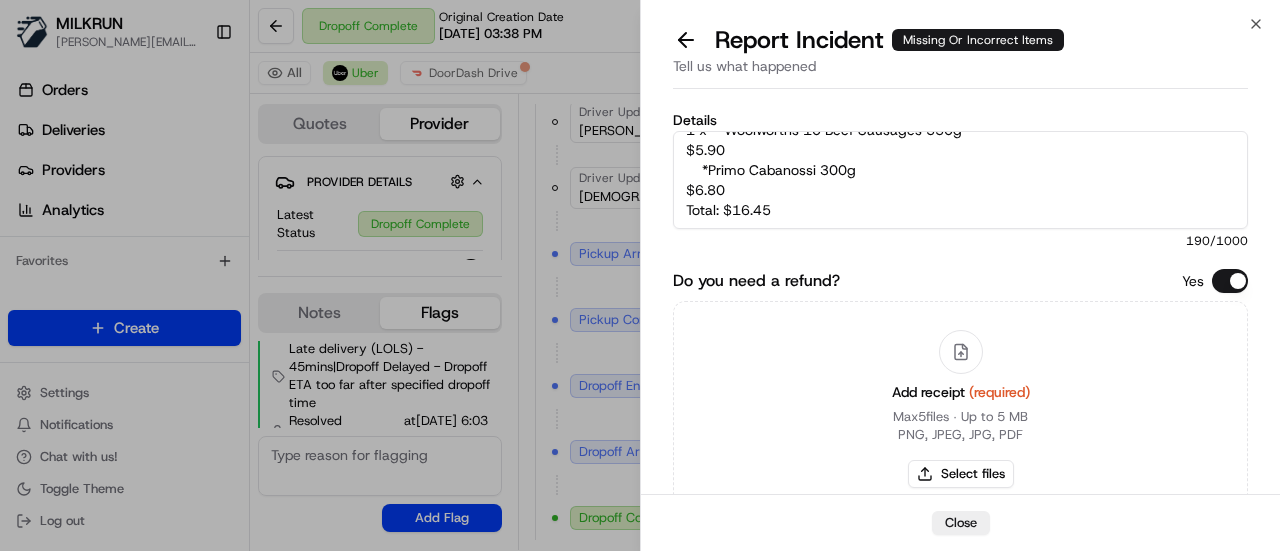 scroll, scrollTop: 112, scrollLeft: 0, axis: vertical 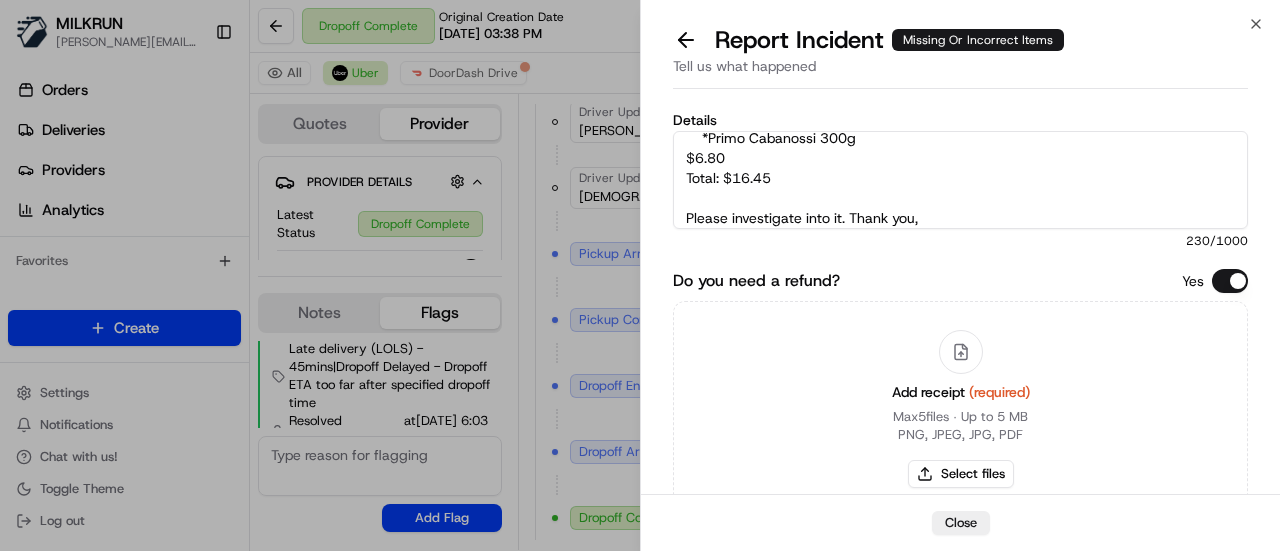 click on "Customer claims they were missing the following items:
1 x 	OAK Strawberry Flavoured Milk 600mL
$3.75
1 x	*Woolworths 10 Beef Sausages 550g
$5.90
*Primo Cabanossi 300g
$6.80
Total: $16.45
Please investigate into it. Thank you," at bounding box center (960, 180) 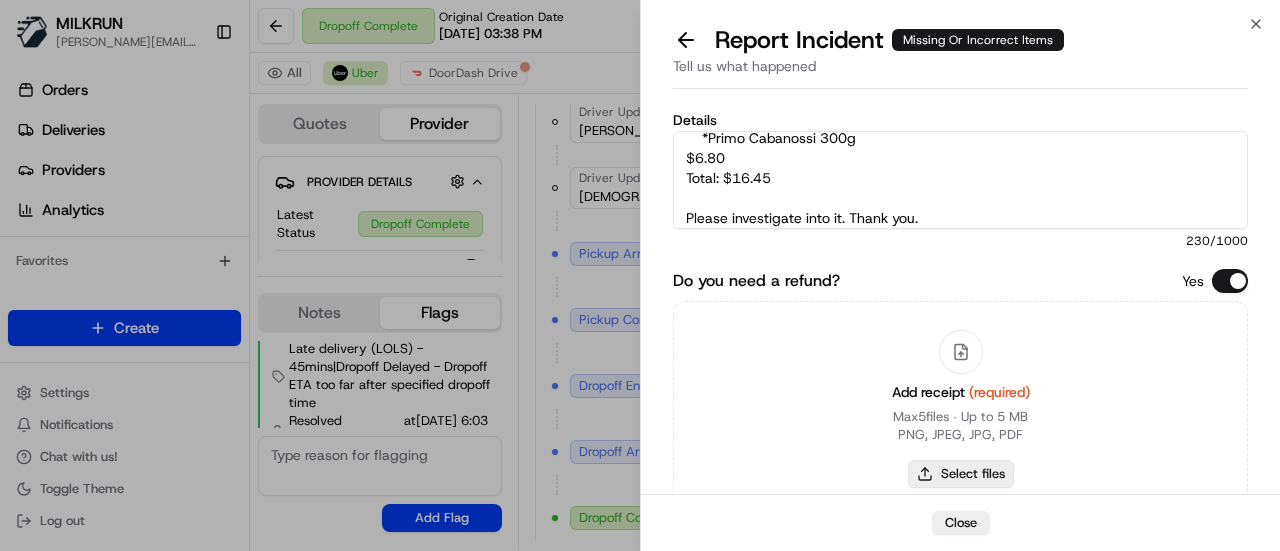 type on "Customer claims they were missing the following items:
1 x 	OAK Strawberry Flavoured Milk 600mL
$3.75
1 x	*Woolworths 10 Beef Sausages 550g
$5.90
*Primo Cabanossi 300g
$6.80
Total: $16.45
Please investigate into it. Thank you." 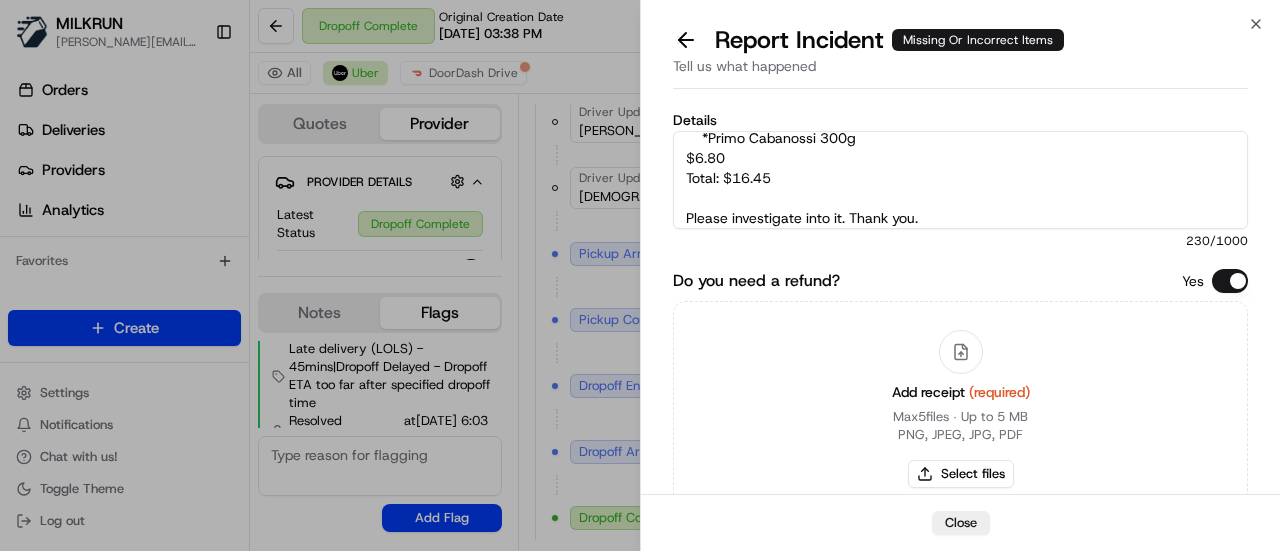 click on "Customer claims they were missing the following items:
1 x 	OAK Strawberry Flavoured Milk 600mL
$3.75
1 x	*Woolworths 10 Beef Sausages 550g
$5.90
*Primo Cabanossi 300g
$6.80
Total: $16.45
Please investigate into it. Thank you." at bounding box center (960, 180) 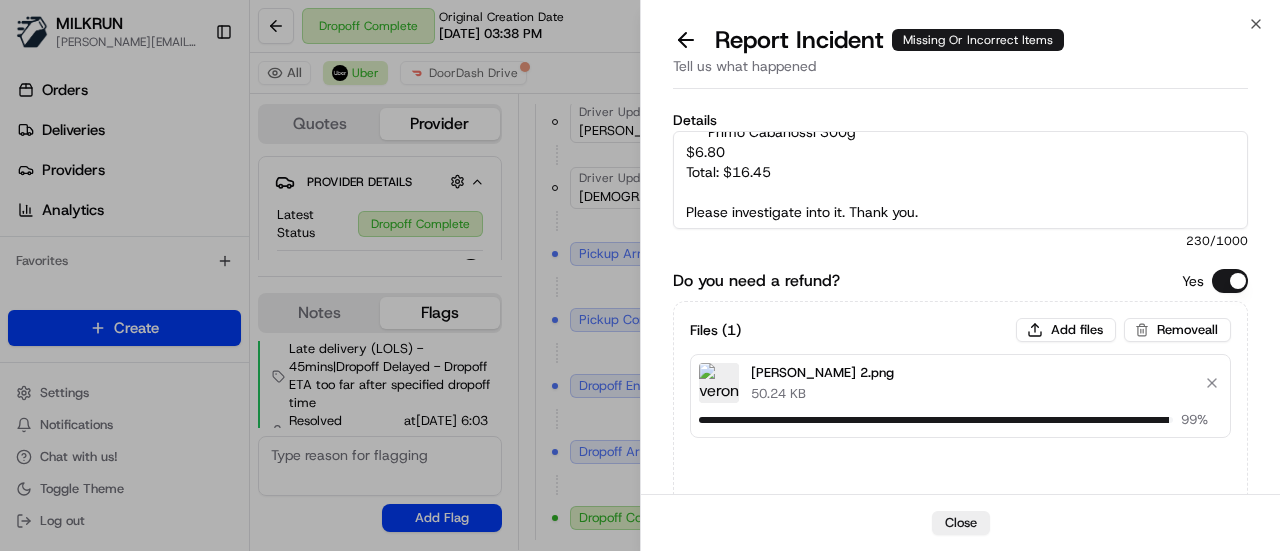 scroll, scrollTop: 120, scrollLeft: 0, axis: vertical 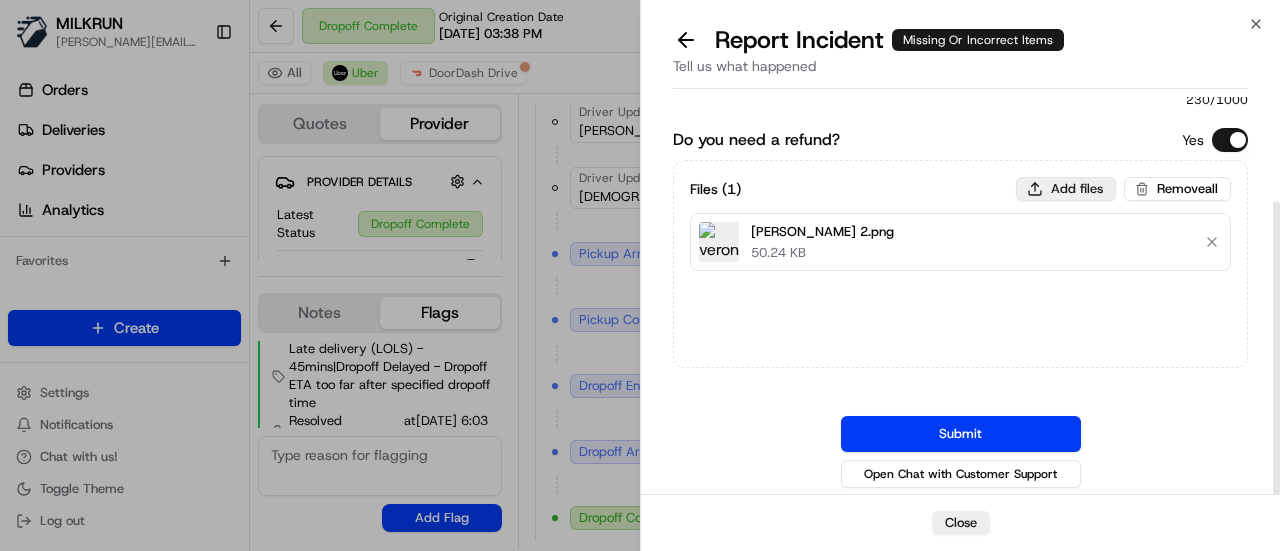 click on "Add files" at bounding box center (1066, 189) 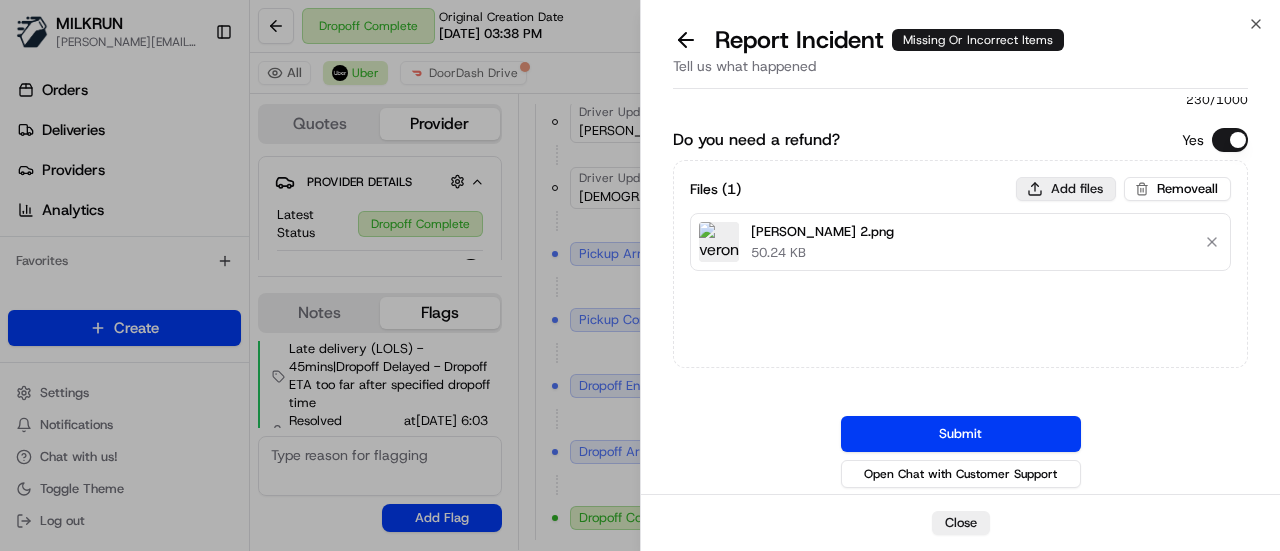 type on "C:\fakepath\[PERSON_NAME] 1.png" 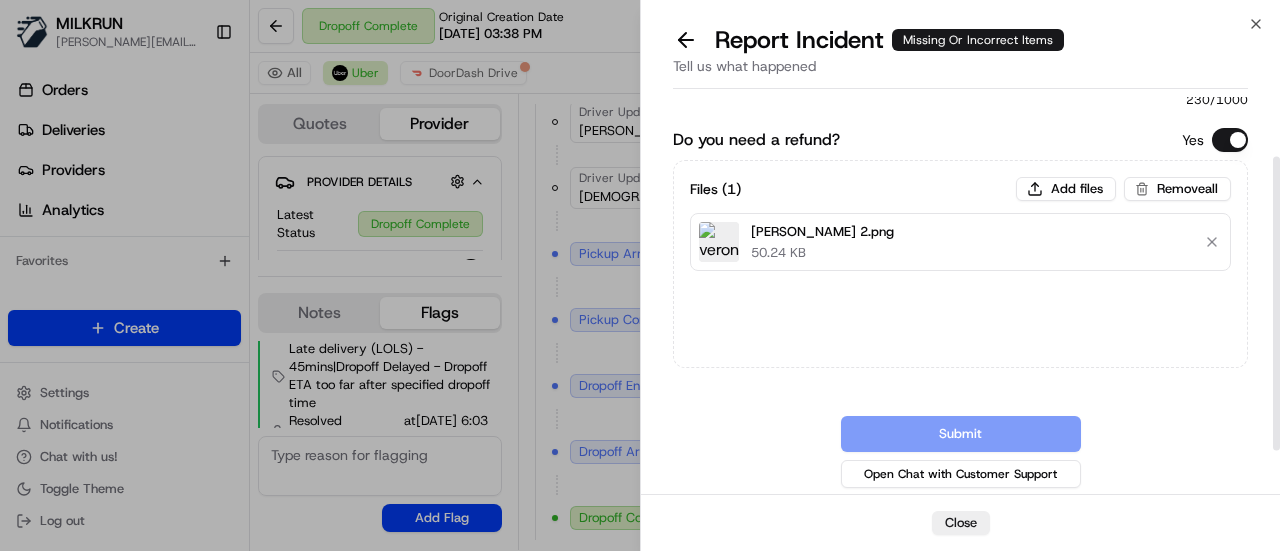 scroll, scrollTop: 0, scrollLeft: 0, axis: both 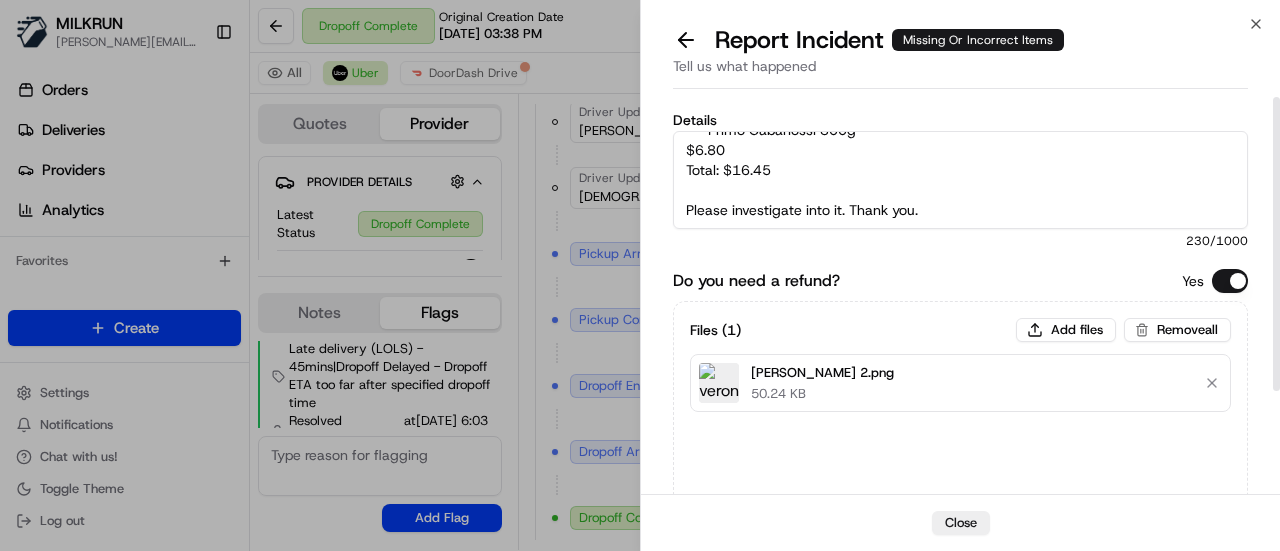 type 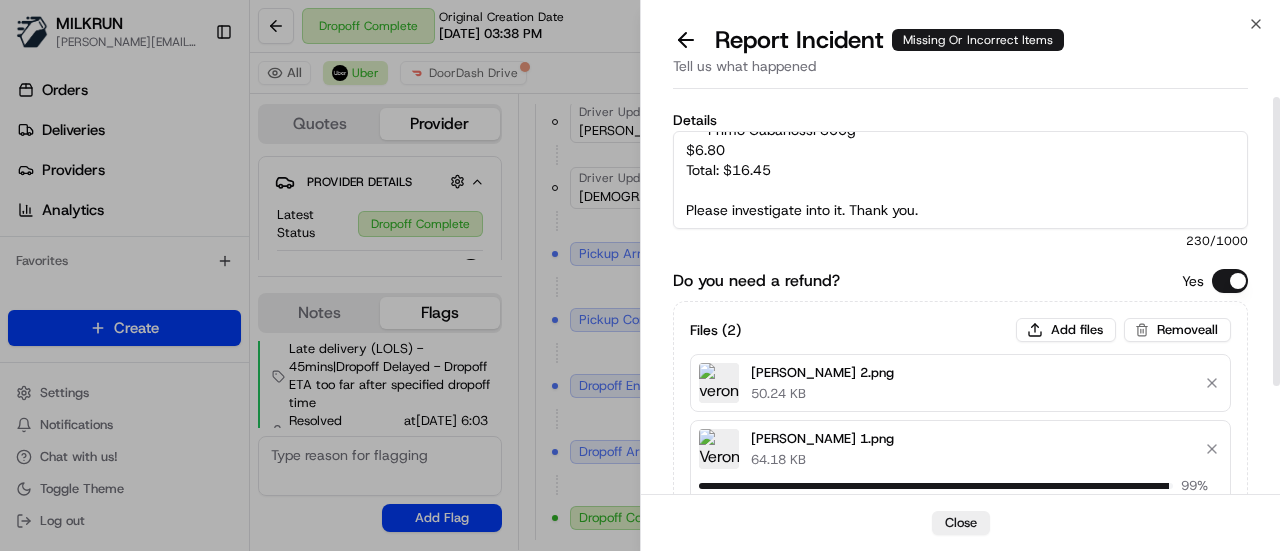 click on "Customer claims they were missing the following items:
1 x 	OAK Strawberry Flavoured Milk 600mL
$3.75
1 x	*Woolworths 10 Beef Sausages 550g
$5.90
*Primo Cabanossi 300g
$6.80
Total: $16.45
Please investigate into it. Thank you." at bounding box center (960, 180) 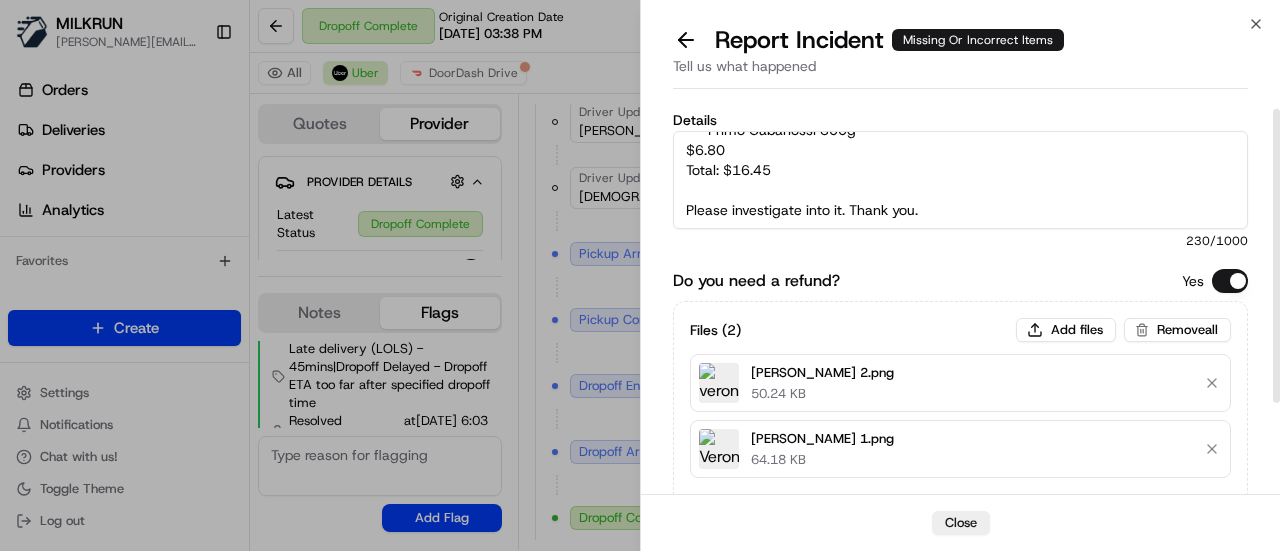 scroll, scrollTop: 141, scrollLeft: 0, axis: vertical 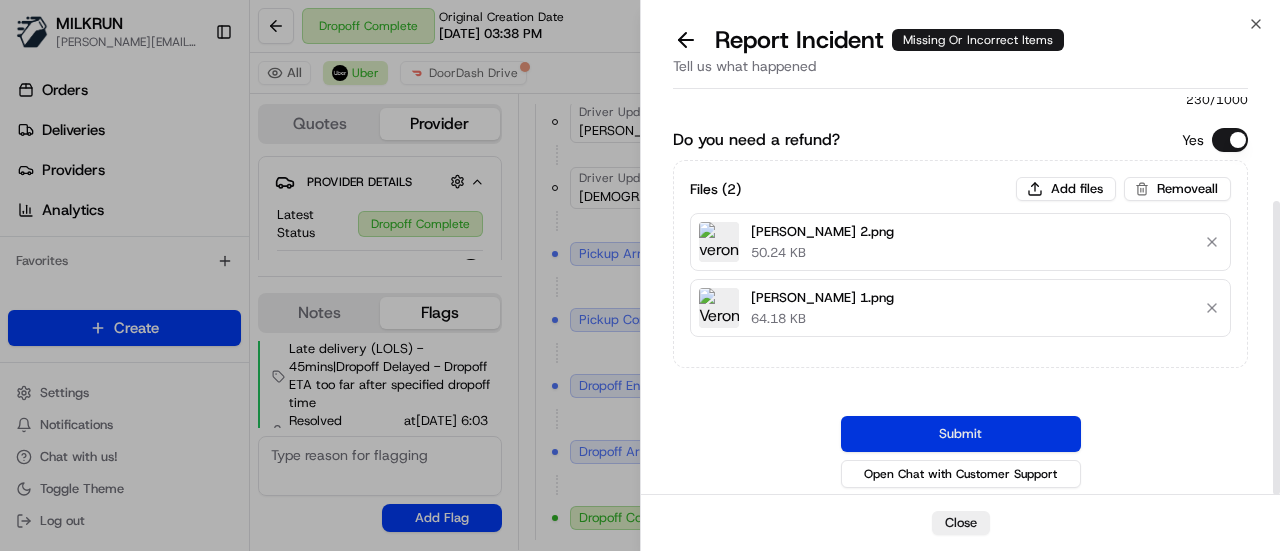 click on "Submit" at bounding box center (961, 434) 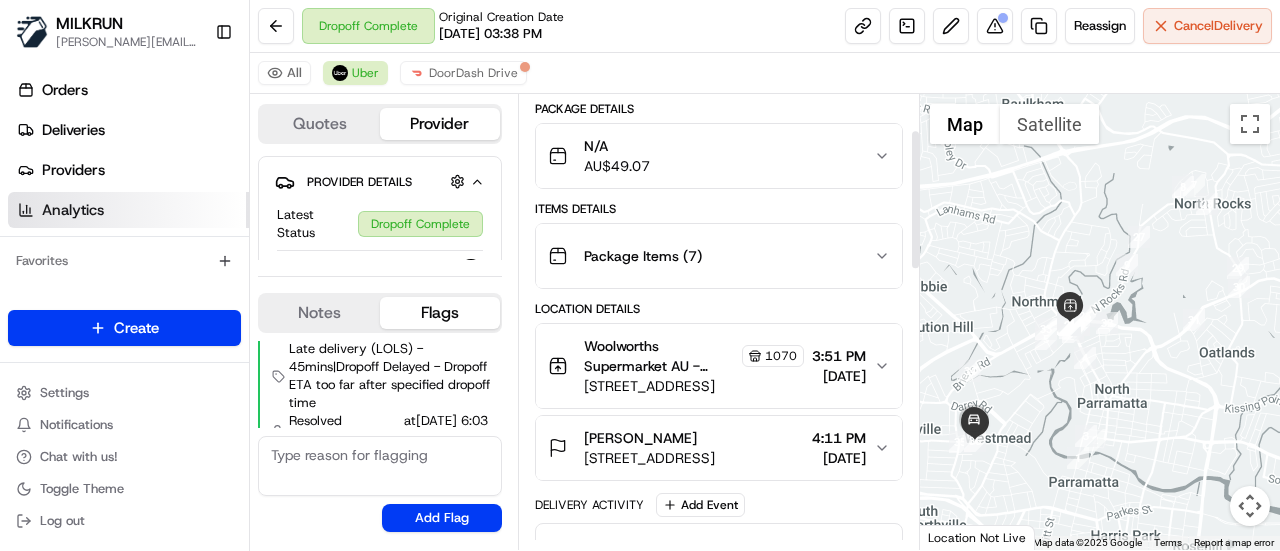 scroll, scrollTop: 118, scrollLeft: 0, axis: vertical 